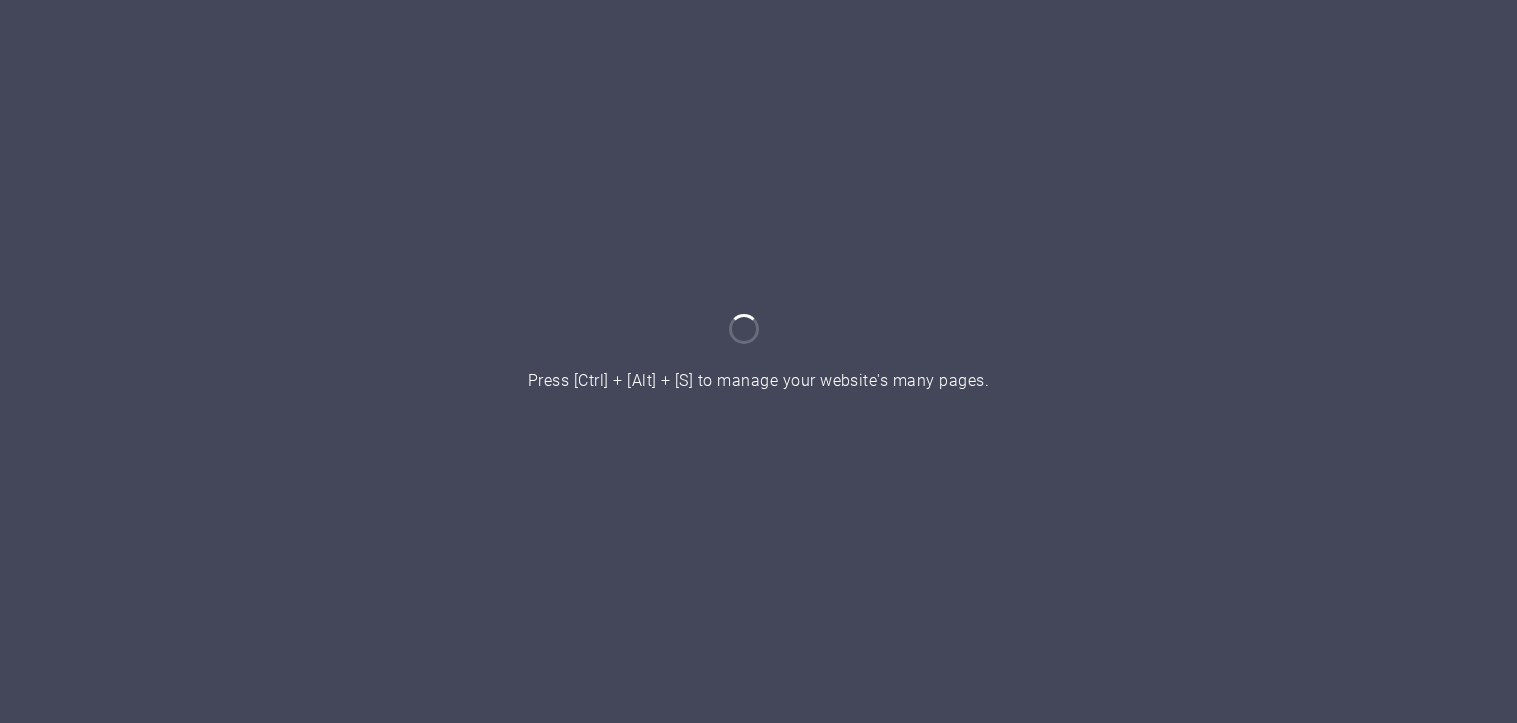 scroll, scrollTop: 0, scrollLeft: 0, axis: both 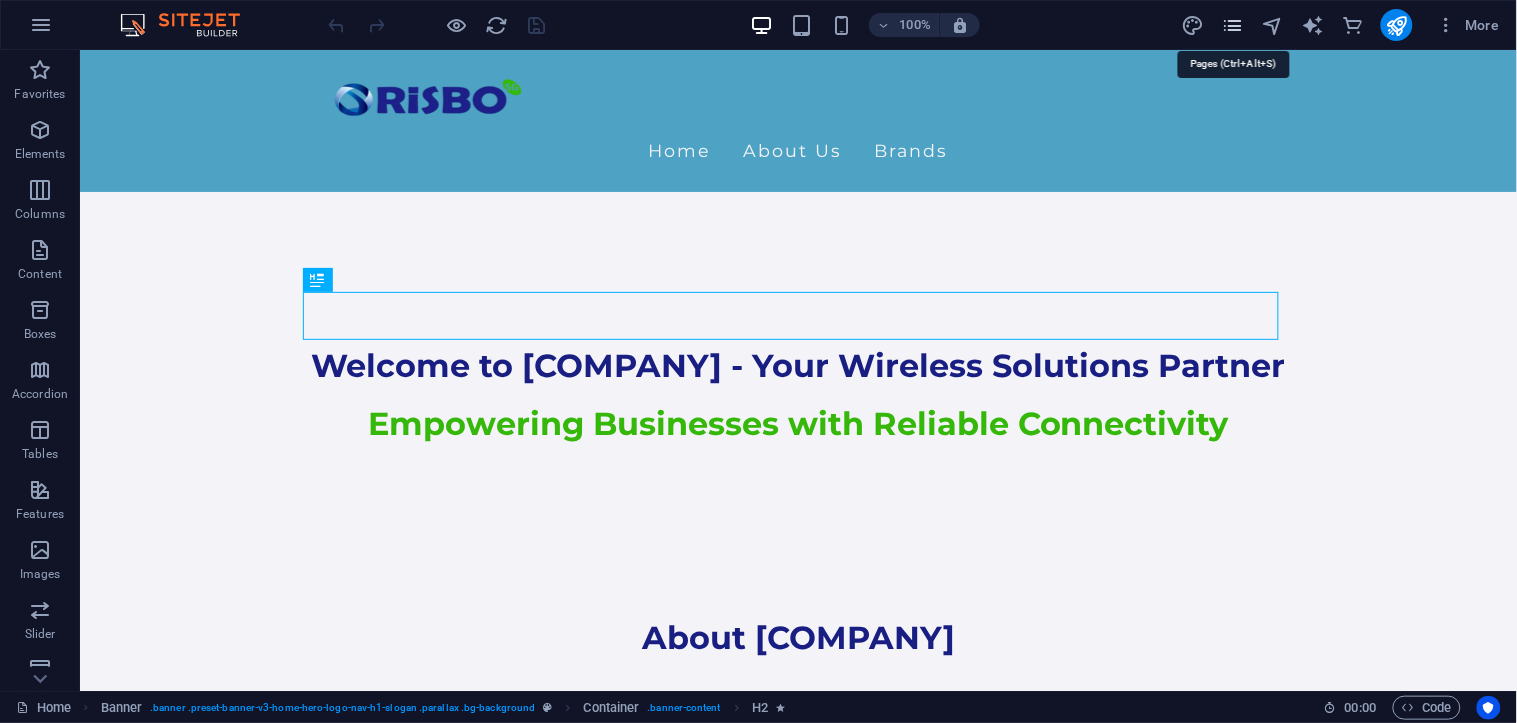 click at bounding box center (1232, 25) 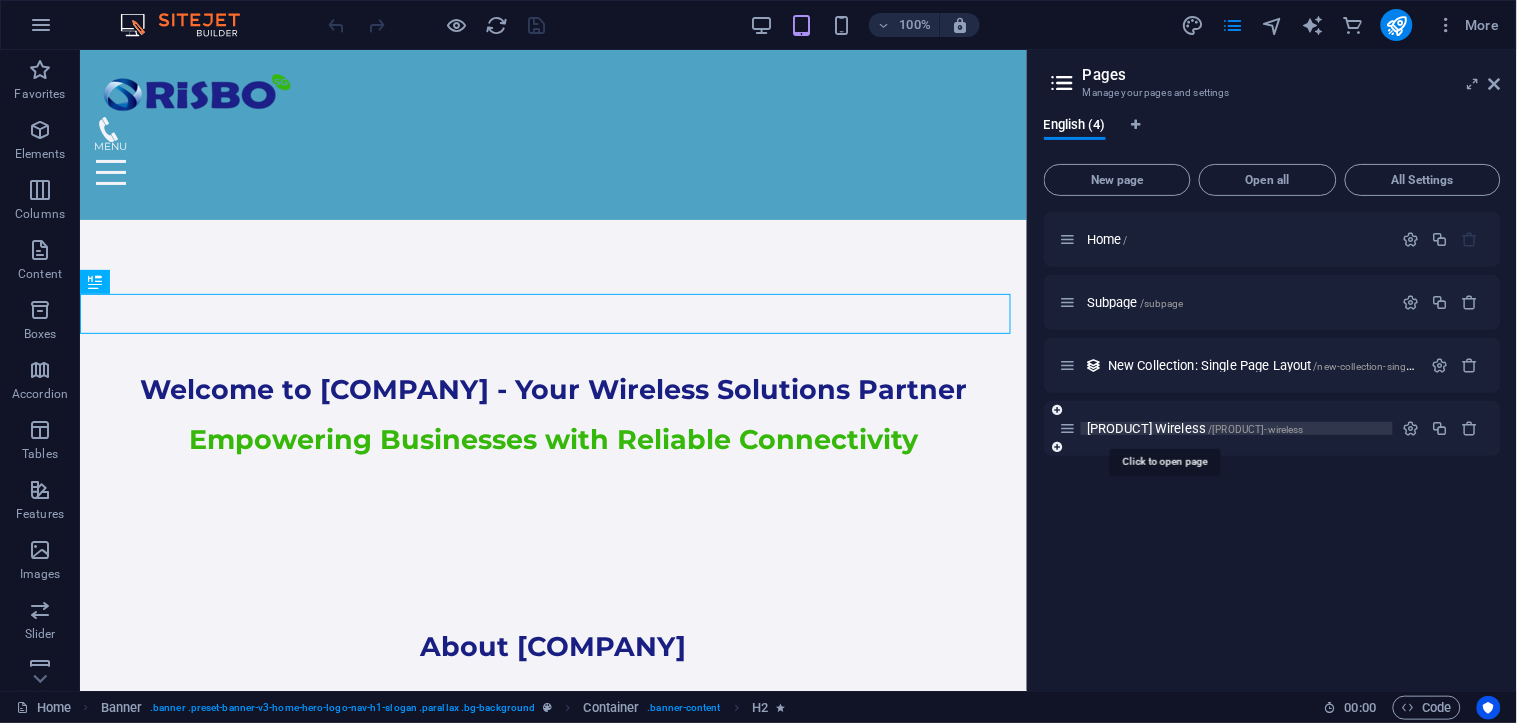 click on "Astra Wireless /astra-wireless" at bounding box center [1195, 428] 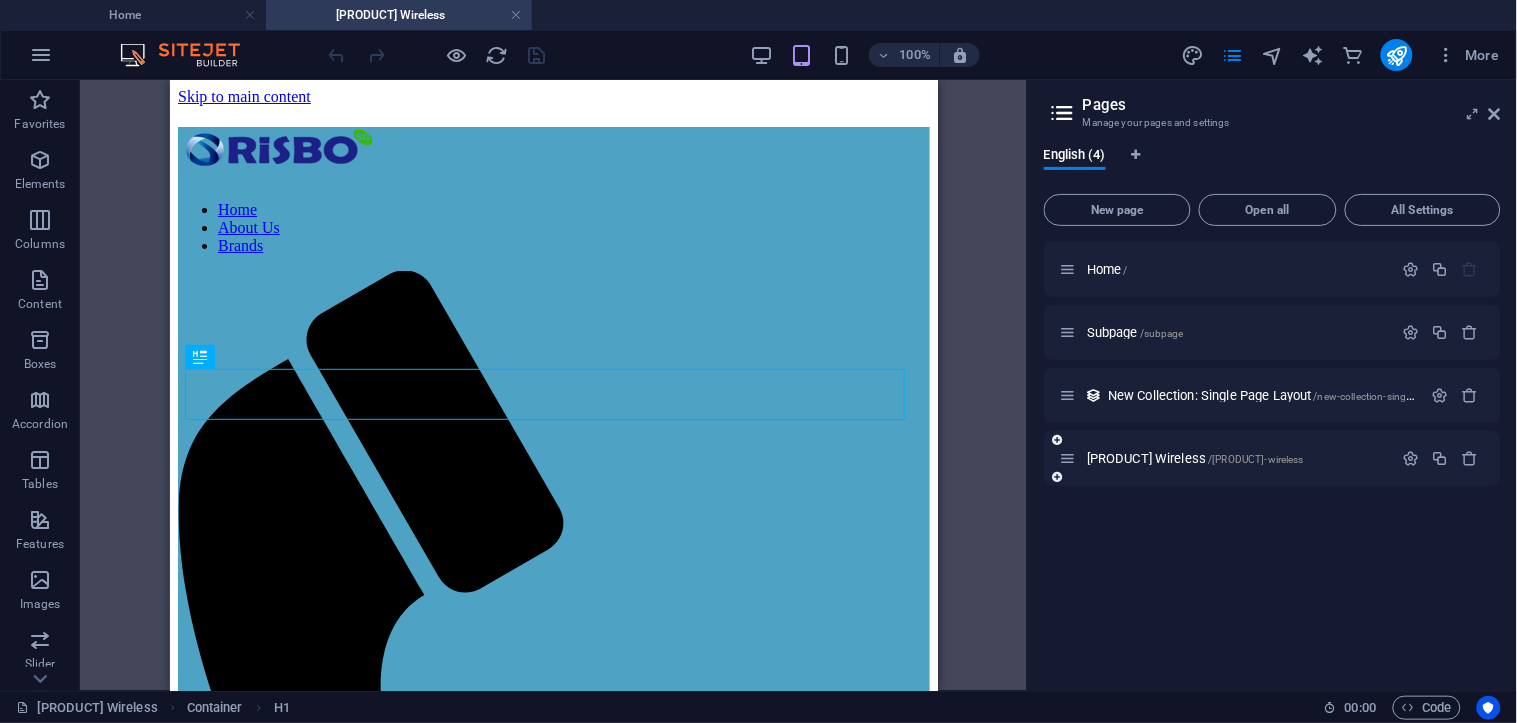 scroll, scrollTop: 0, scrollLeft: 0, axis: both 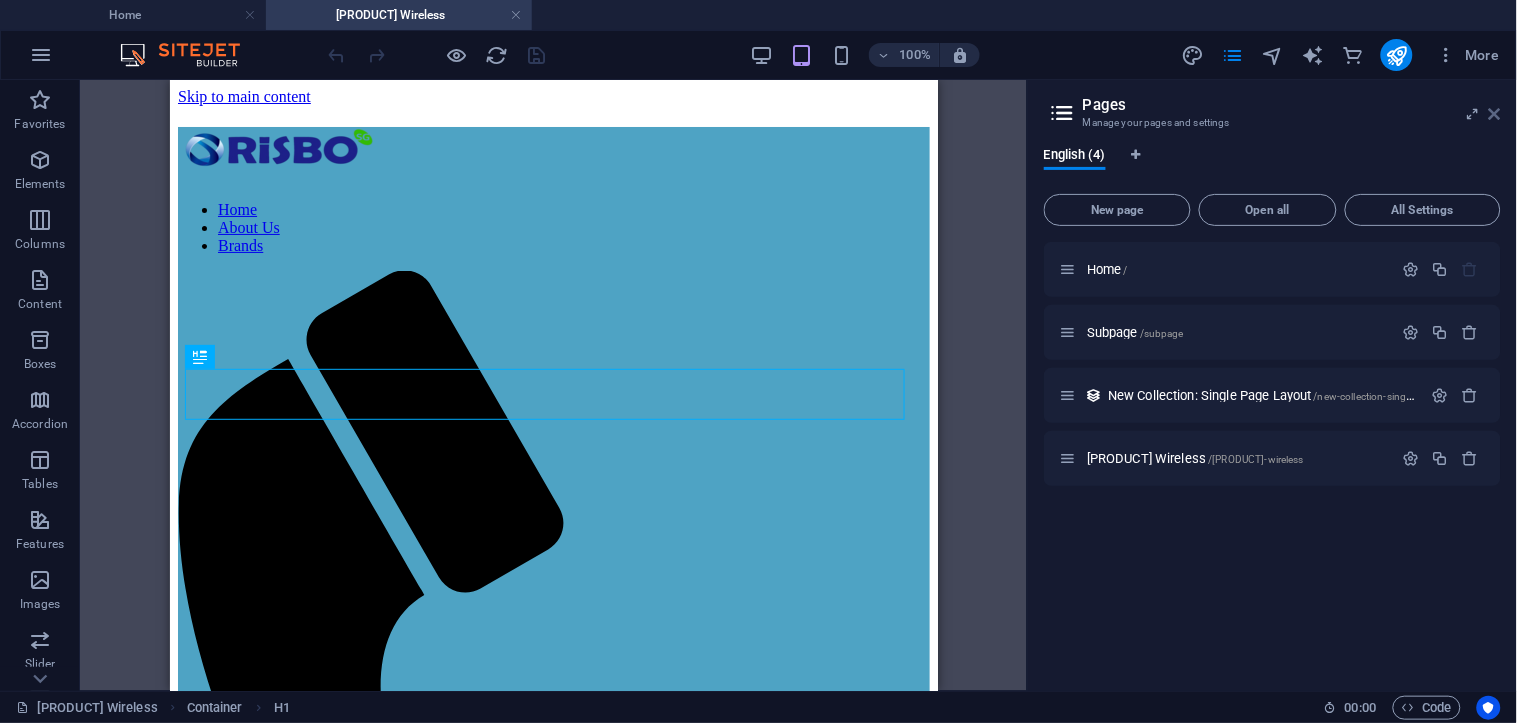 click at bounding box center [1495, 114] 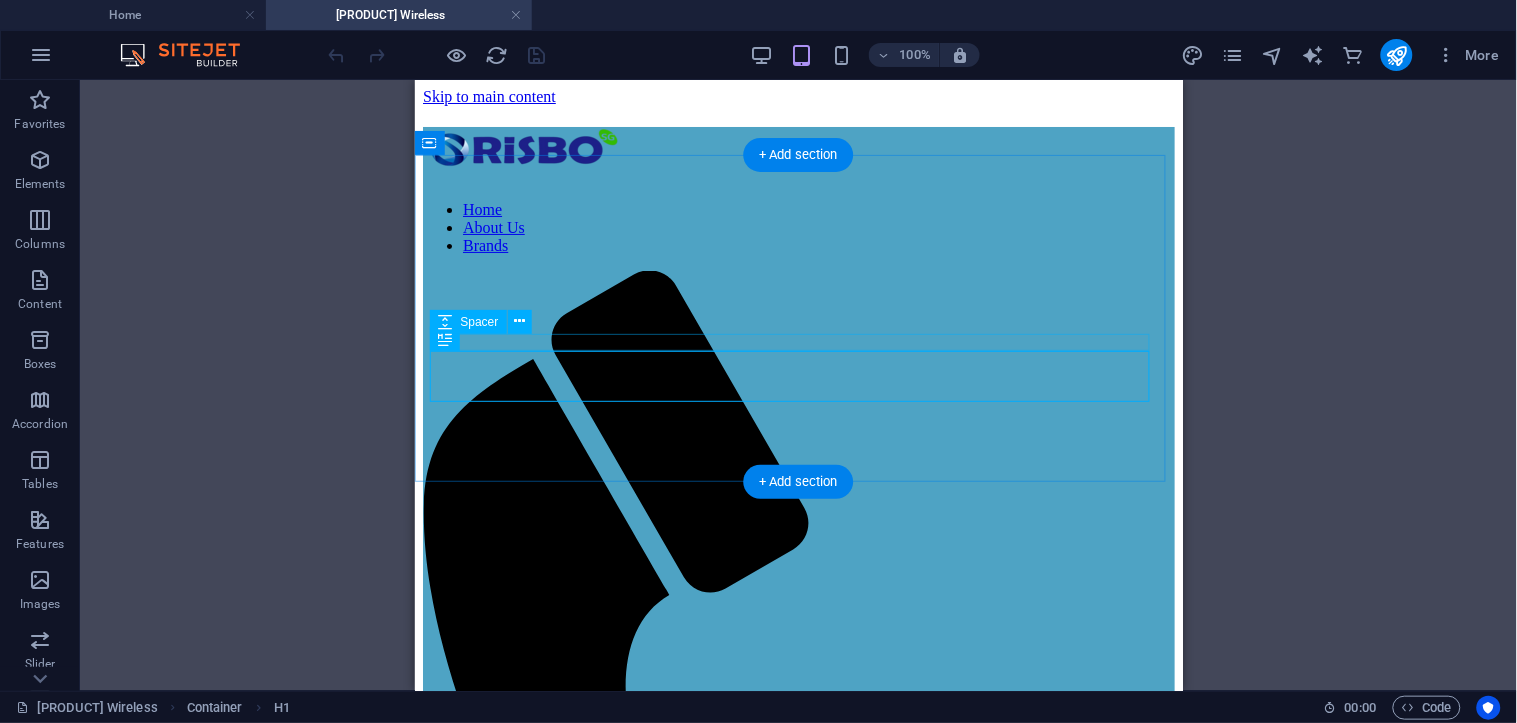 scroll, scrollTop: 444, scrollLeft: 0, axis: vertical 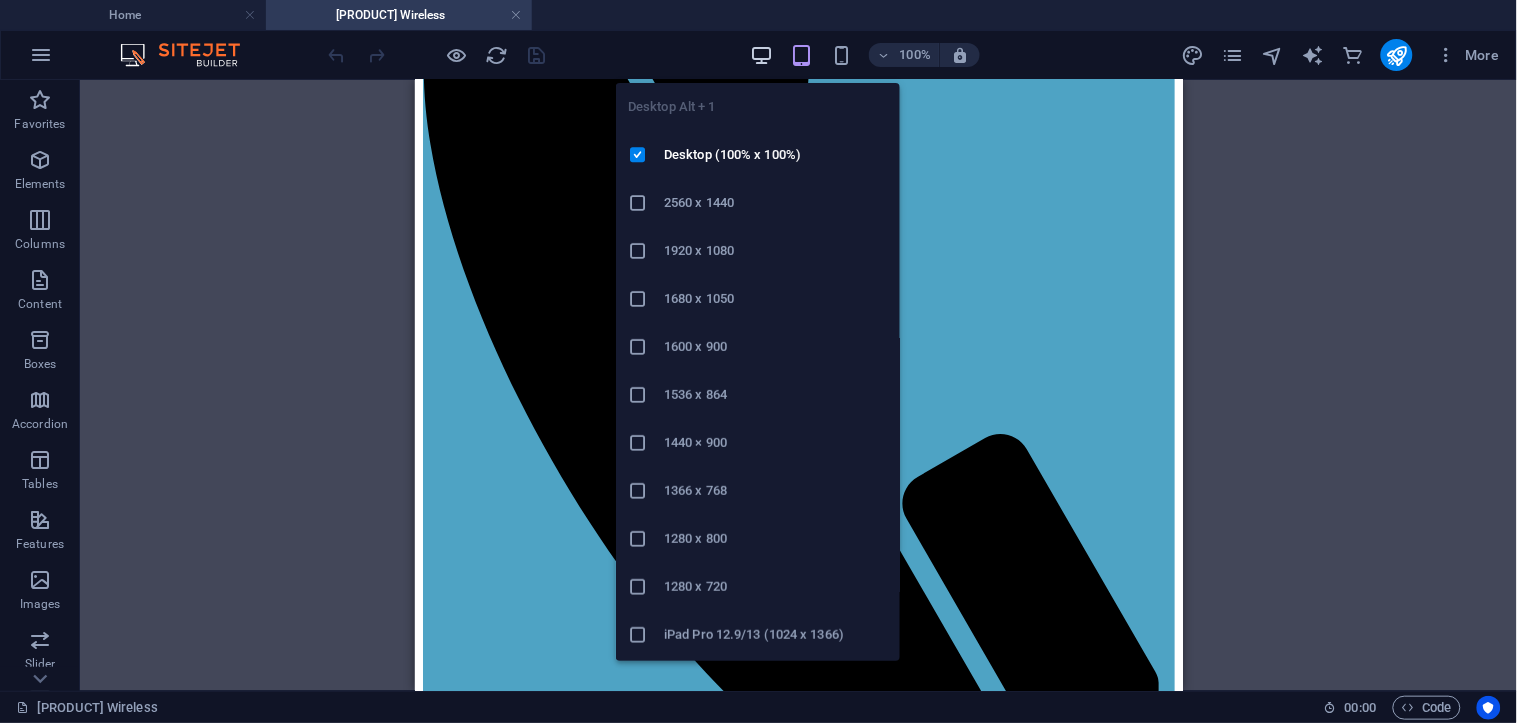 click at bounding box center [761, 55] 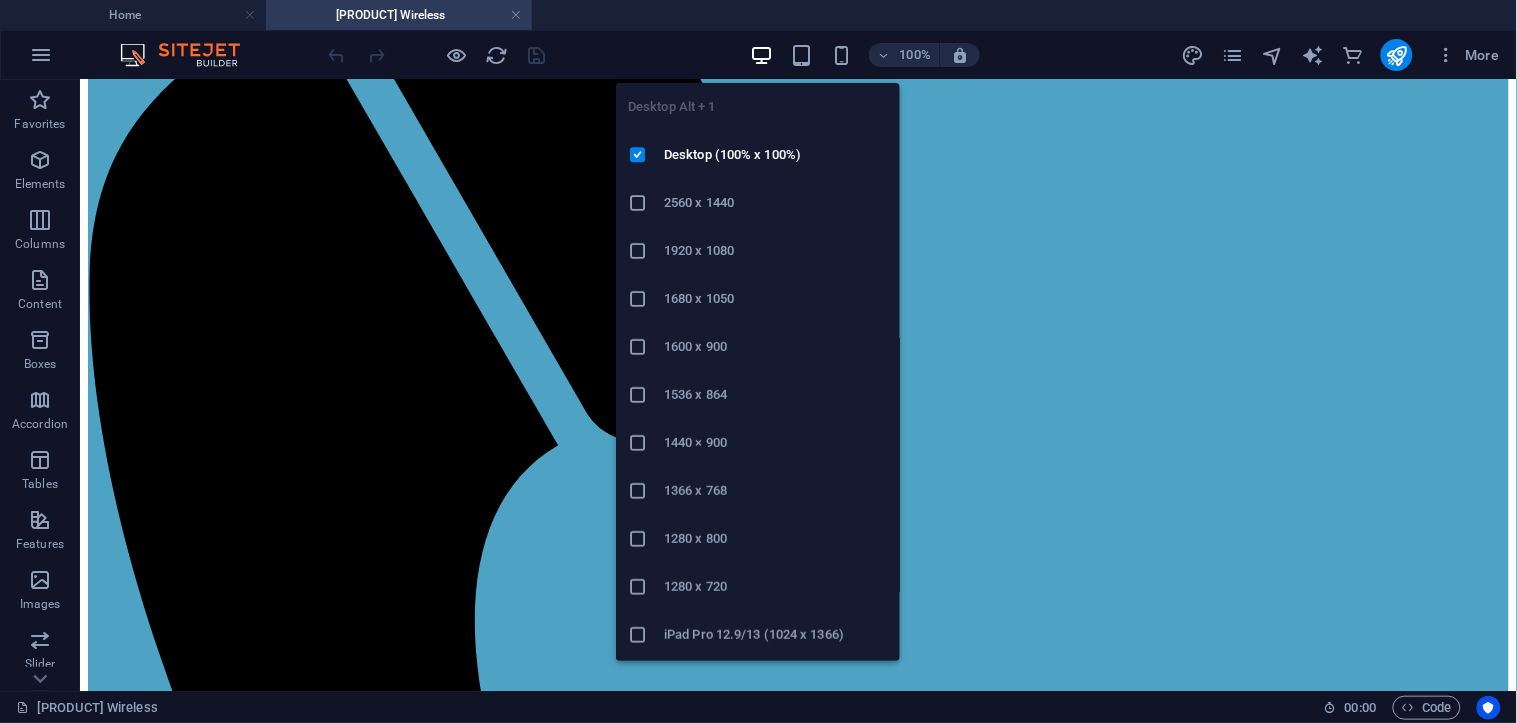 scroll, scrollTop: 452, scrollLeft: 0, axis: vertical 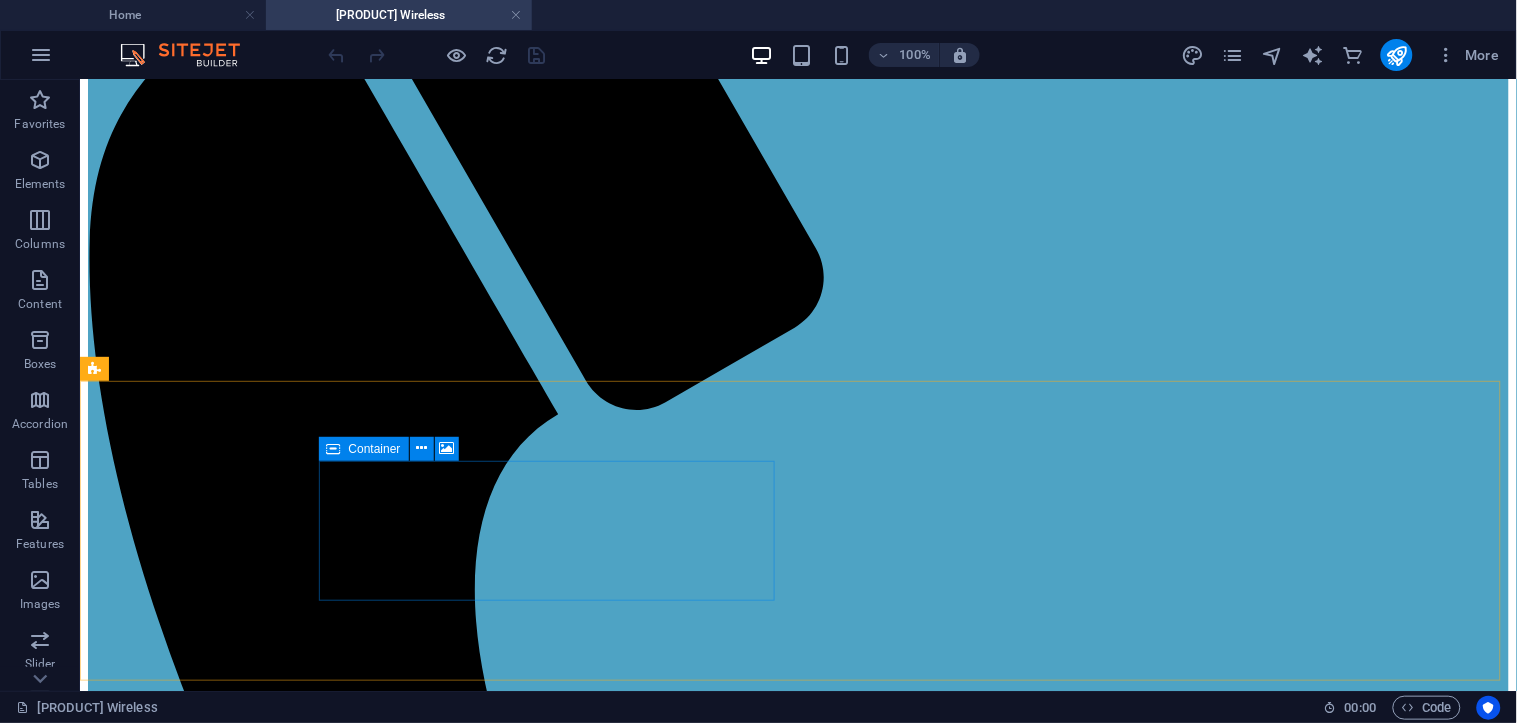 click on "Container" at bounding box center [375, 449] 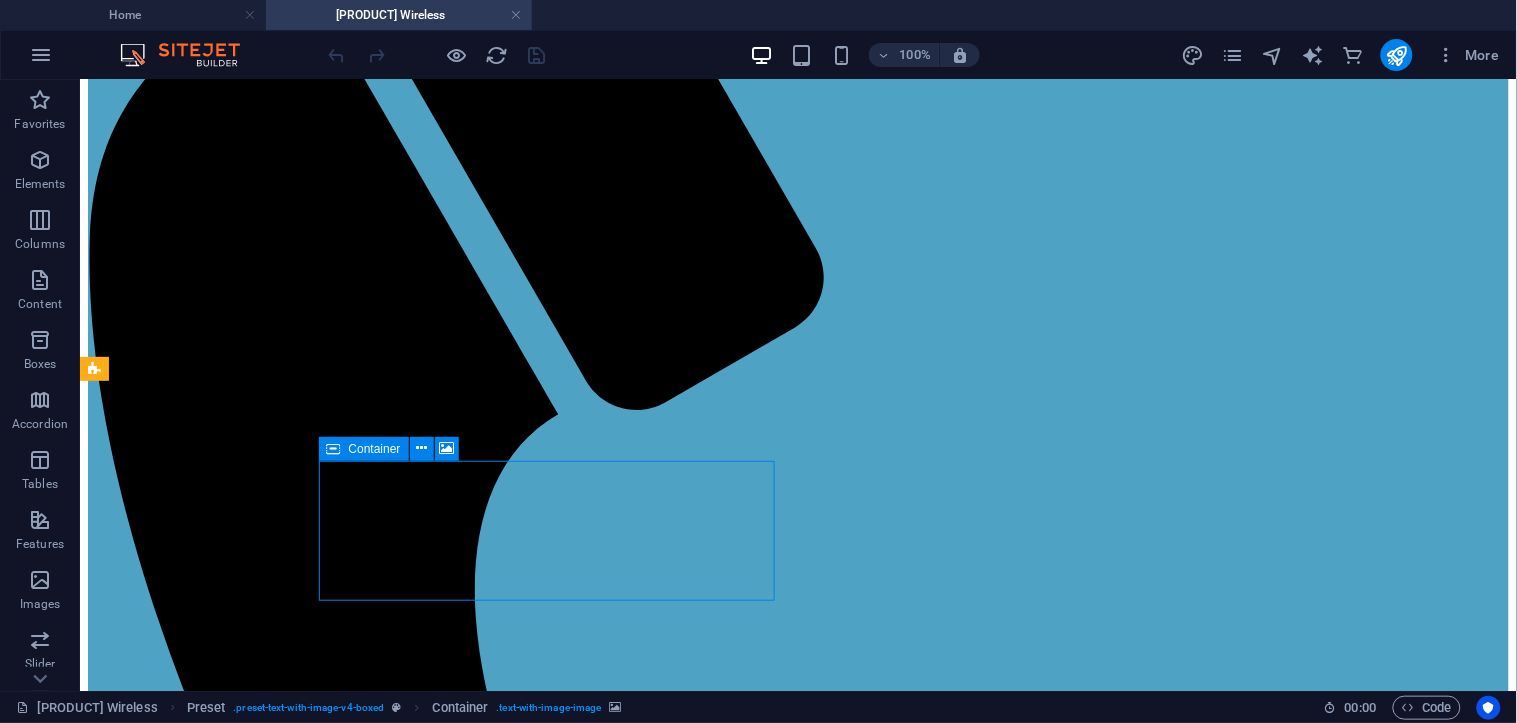 click on "Container" at bounding box center (375, 449) 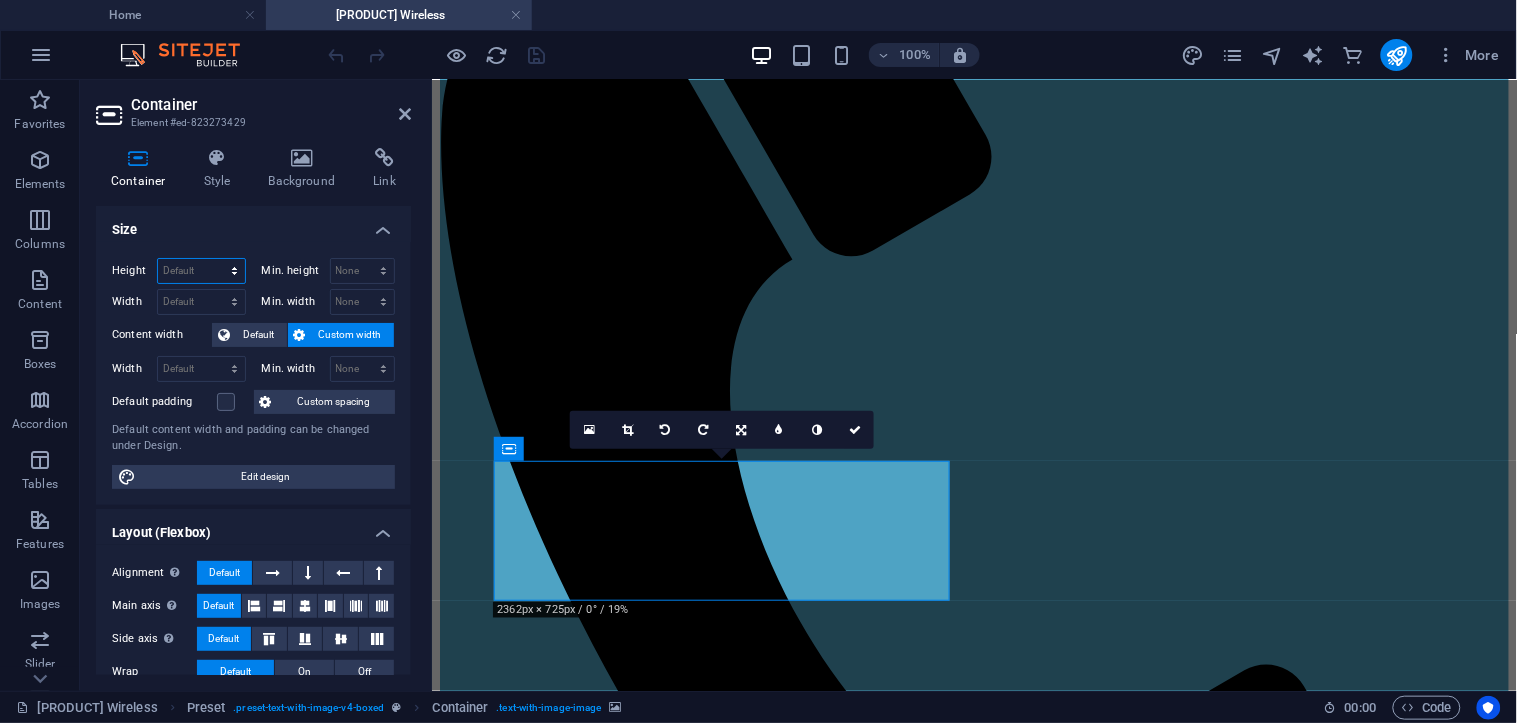 click on "Default px rem % vh vw" at bounding box center [201, 271] 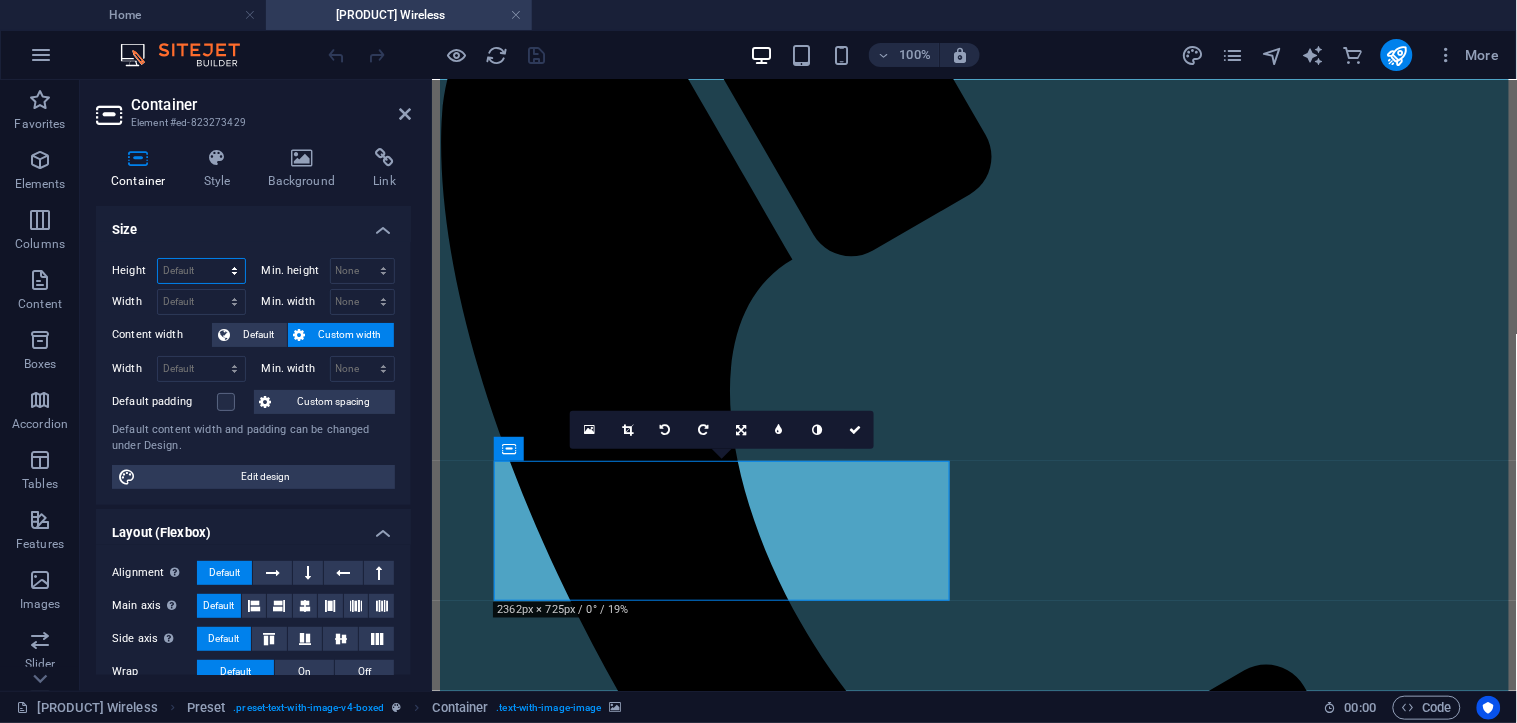 select on "px" 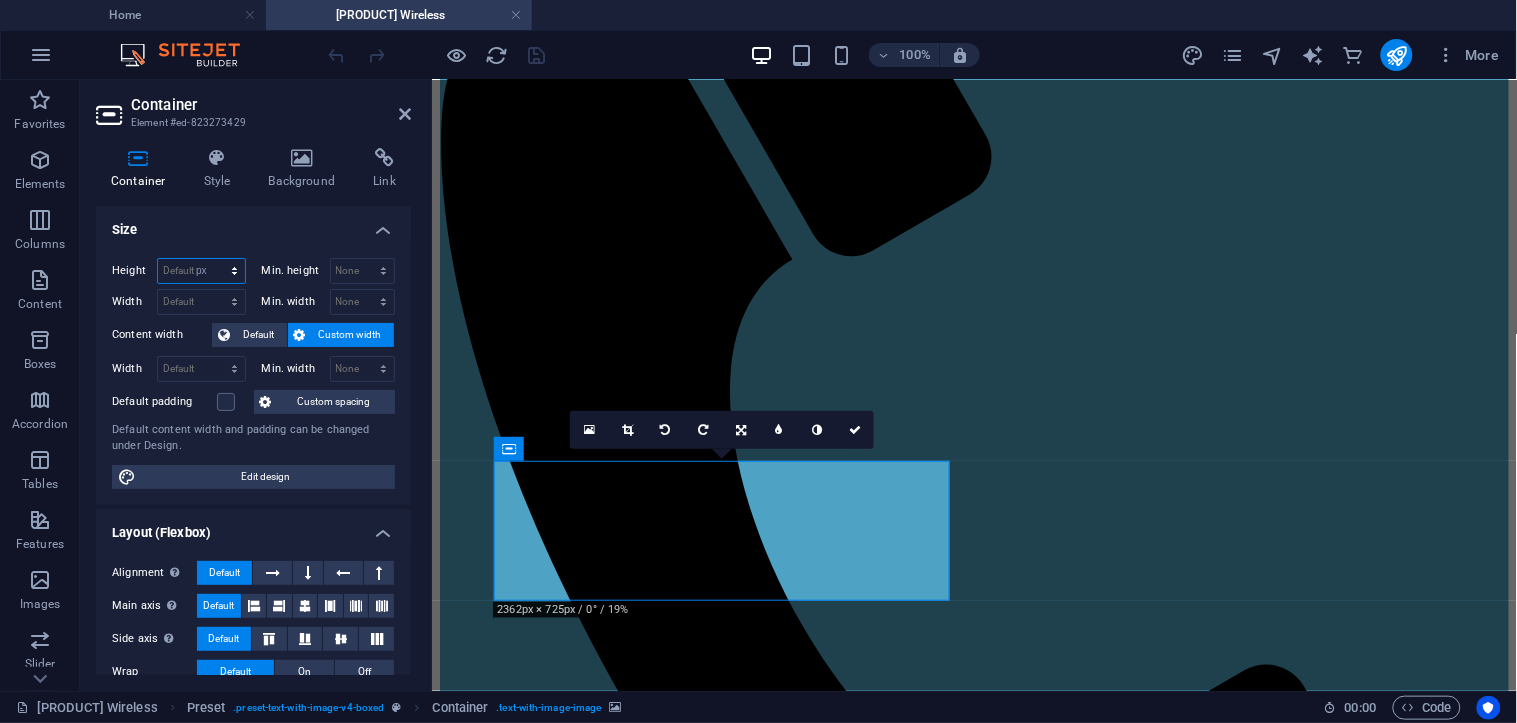 click on "Default px rem % vh vw" at bounding box center [201, 271] 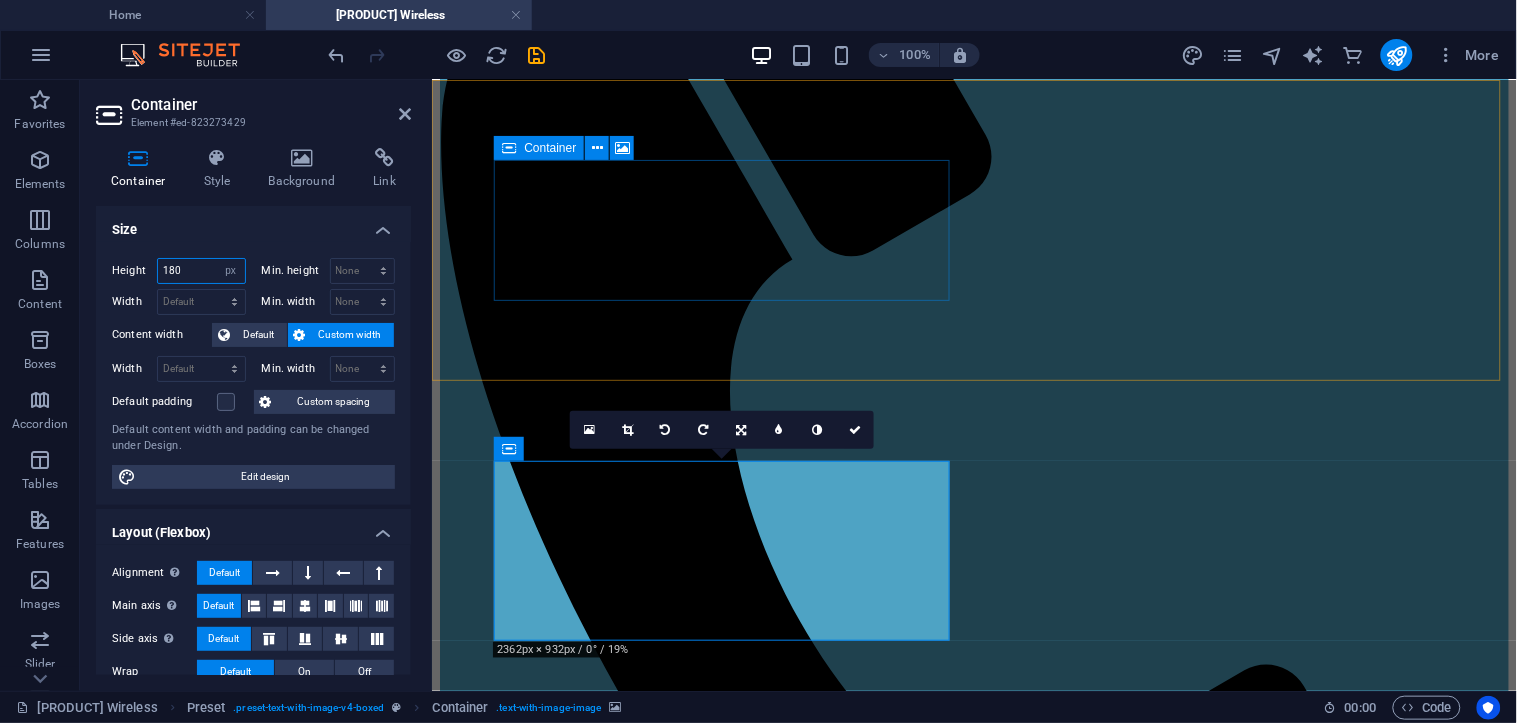 type on "180" 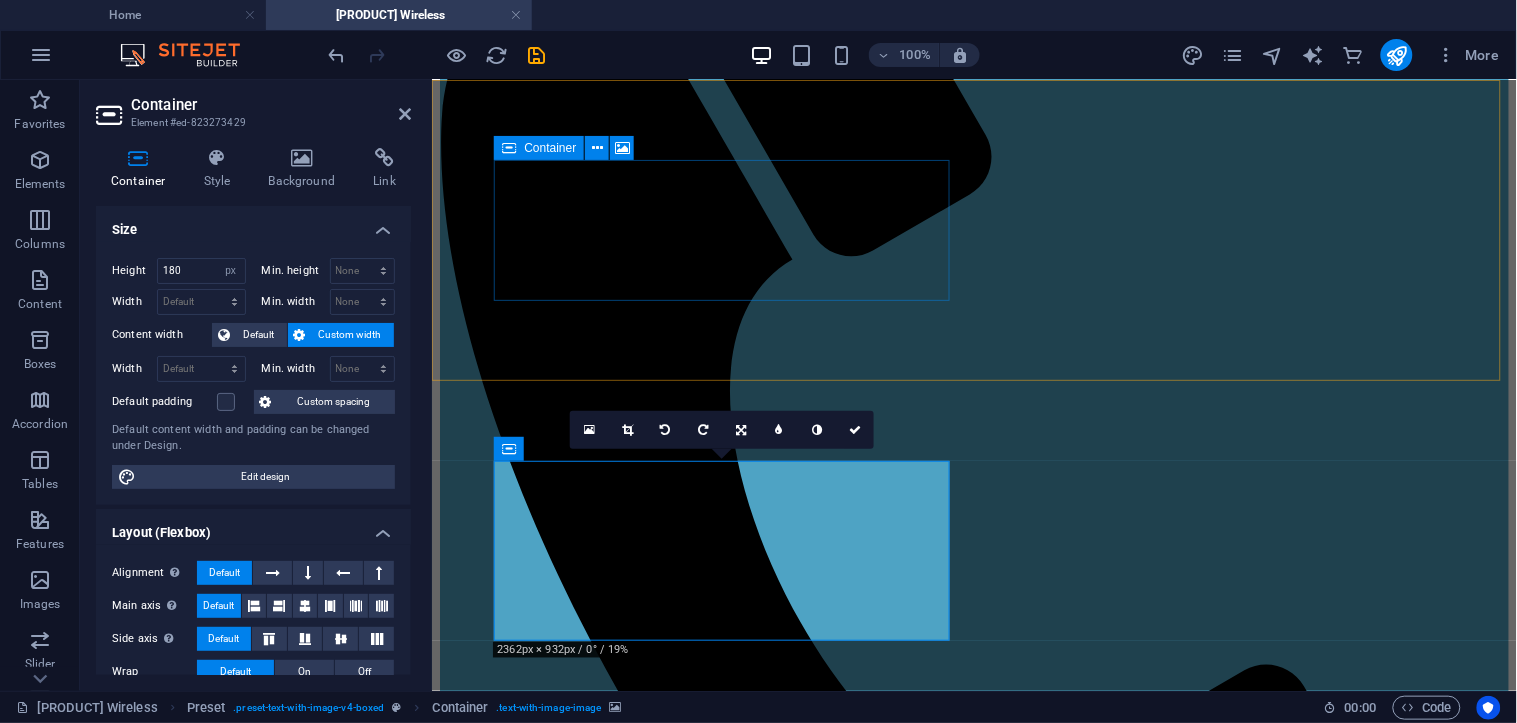 click on "Drop content here or  Add elements  Paste clipboard" at bounding box center [973, 1655] 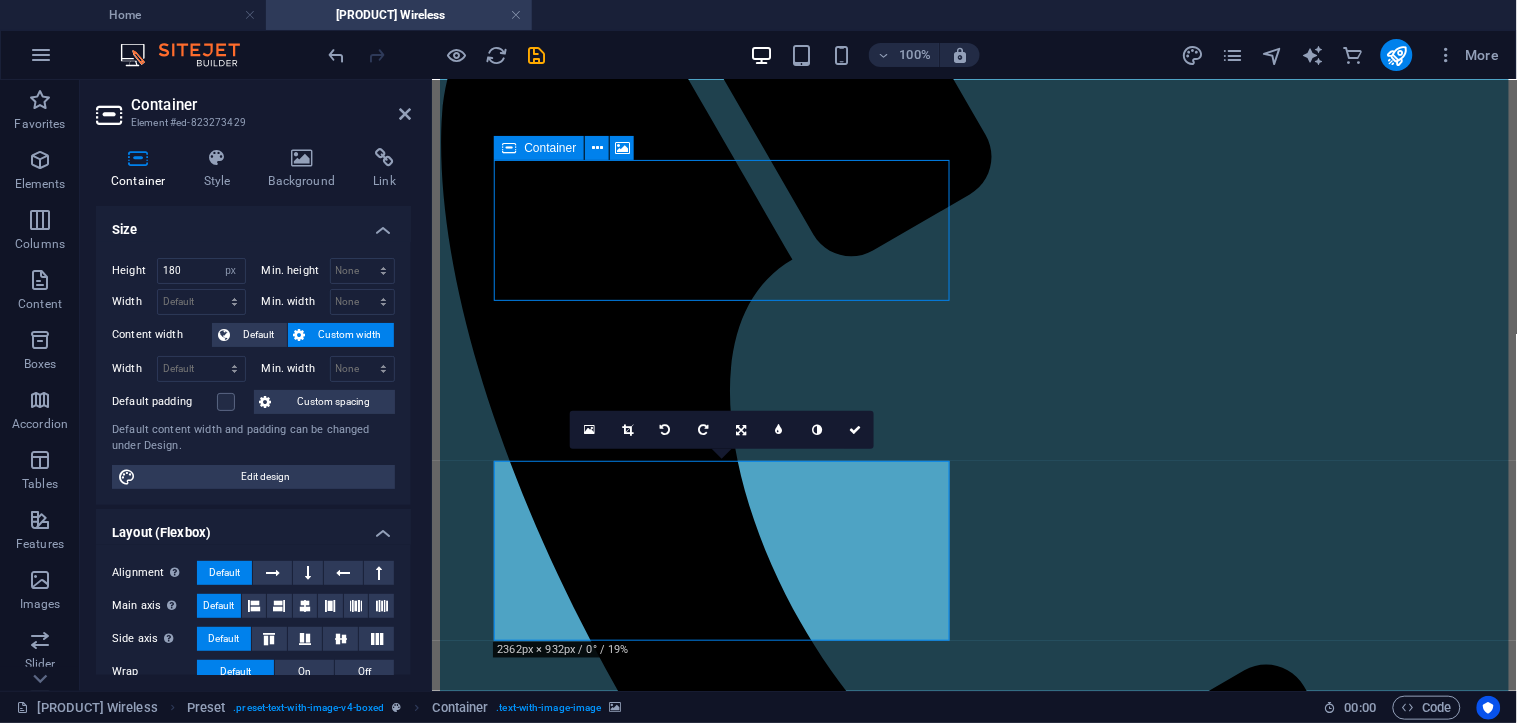 click on "Drop content here or  Add elements  Paste clipboard" at bounding box center [973, 1655] 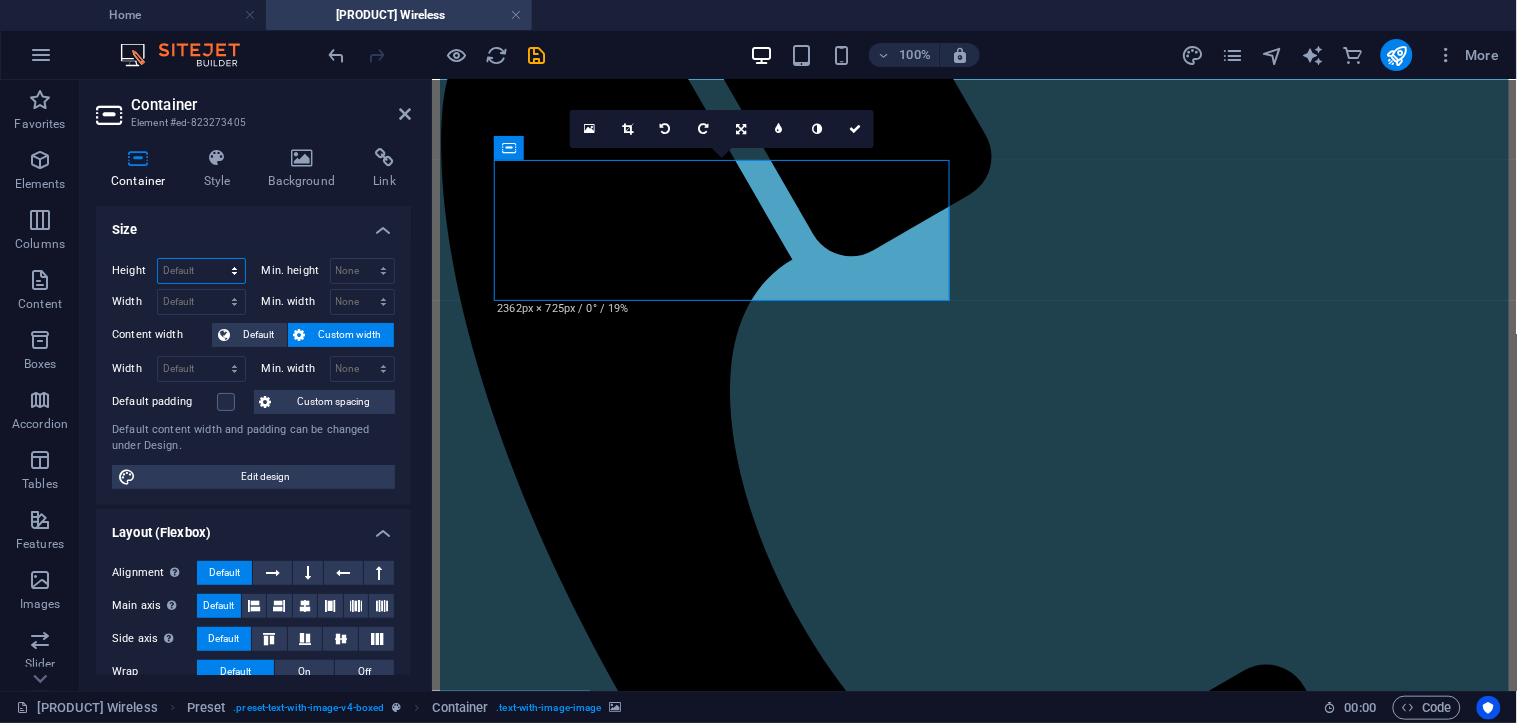 click on "Default px rem % vh vw" at bounding box center [201, 271] 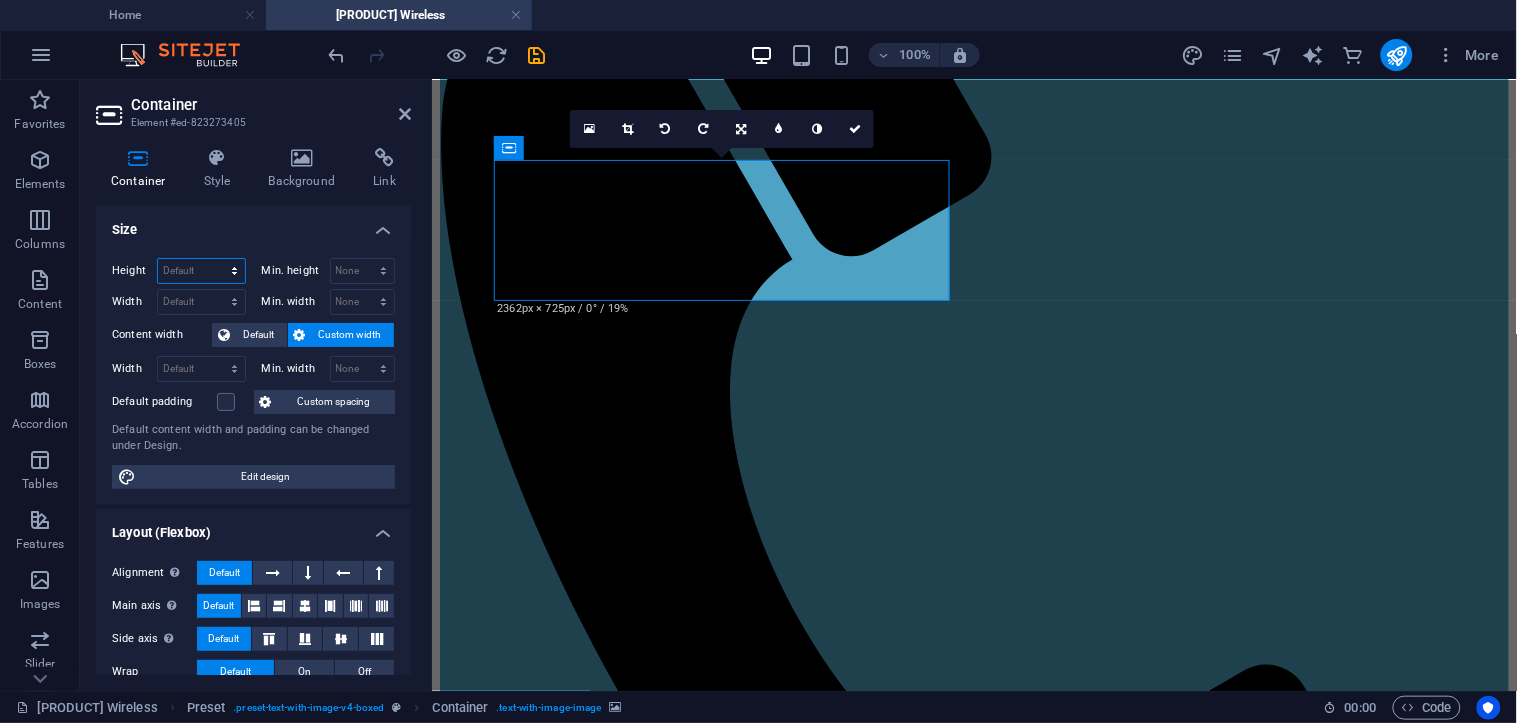 select on "px" 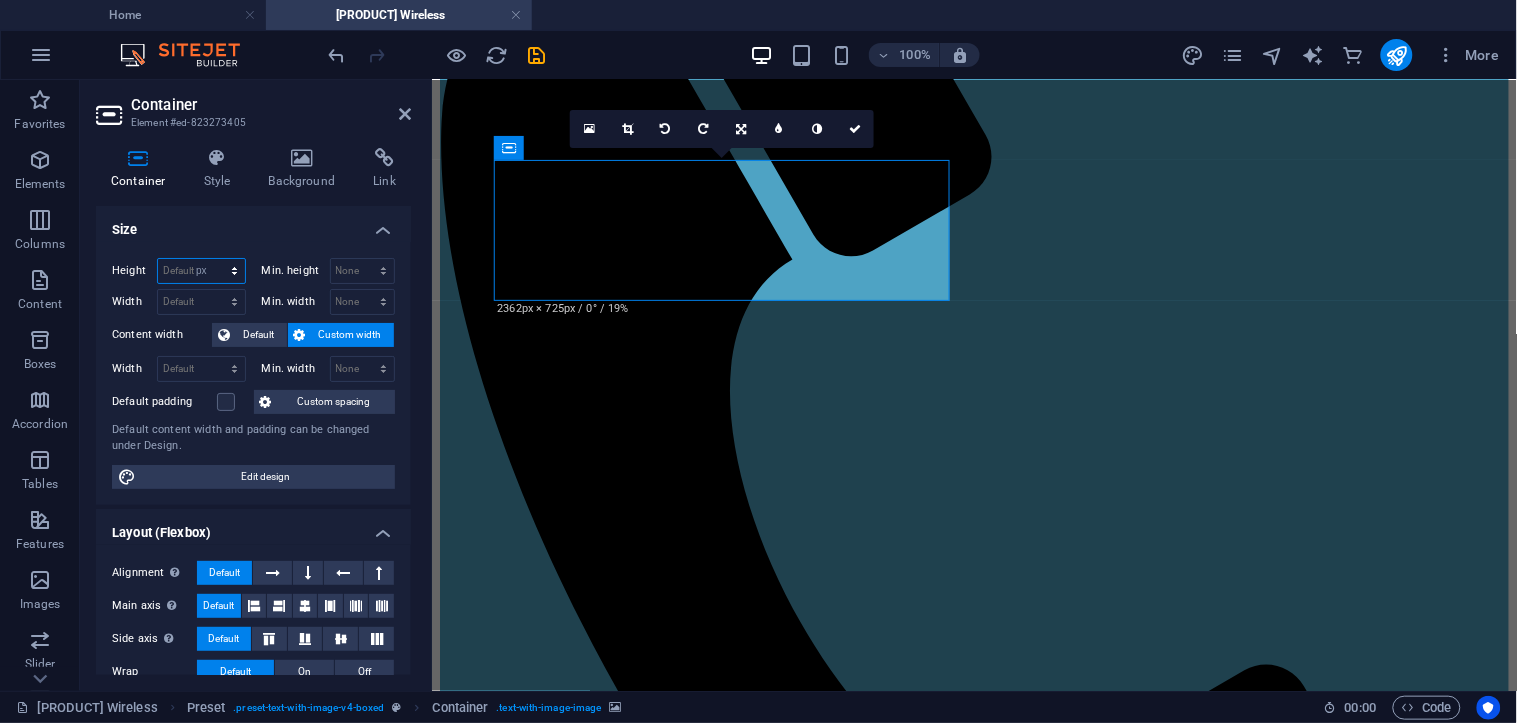 click on "Default px rem % vh vw" at bounding box center [201, 271] 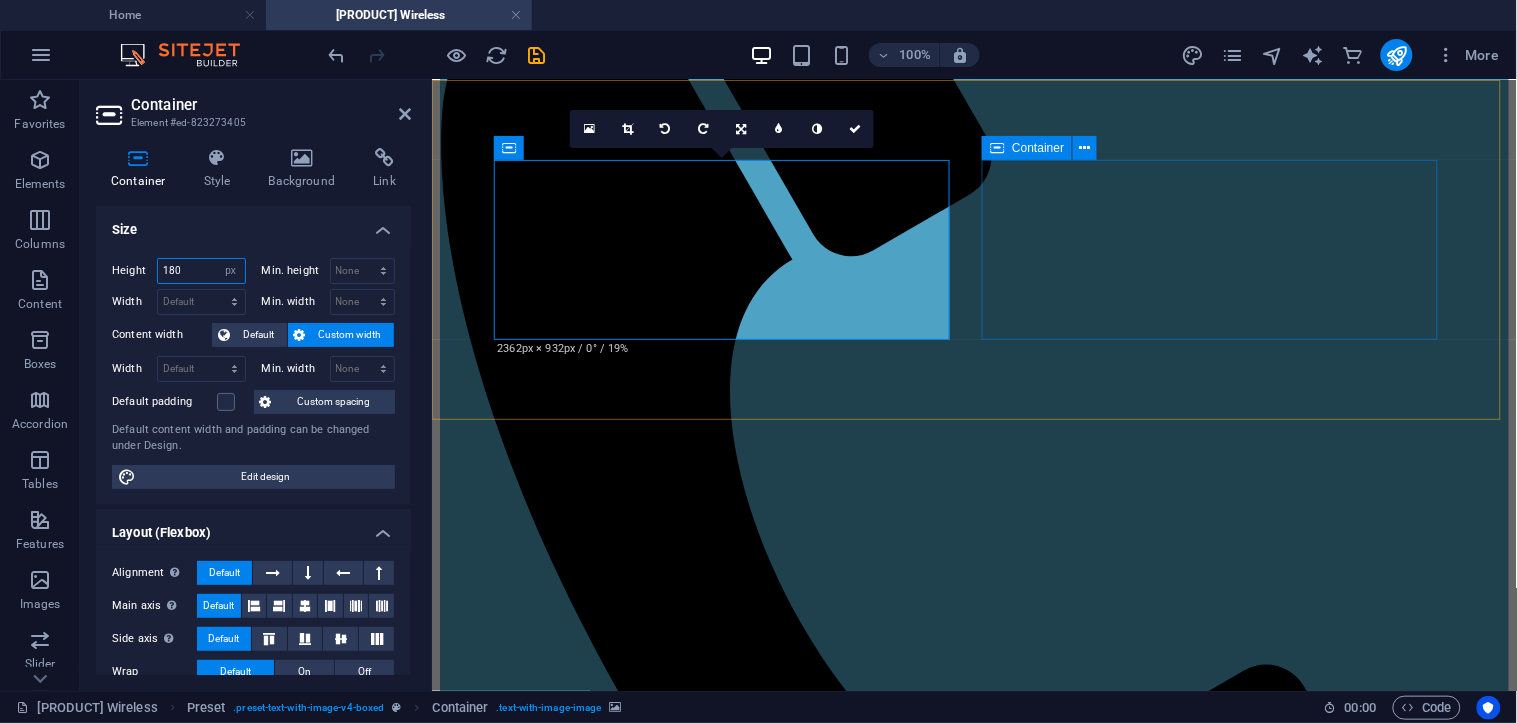 type on "180" 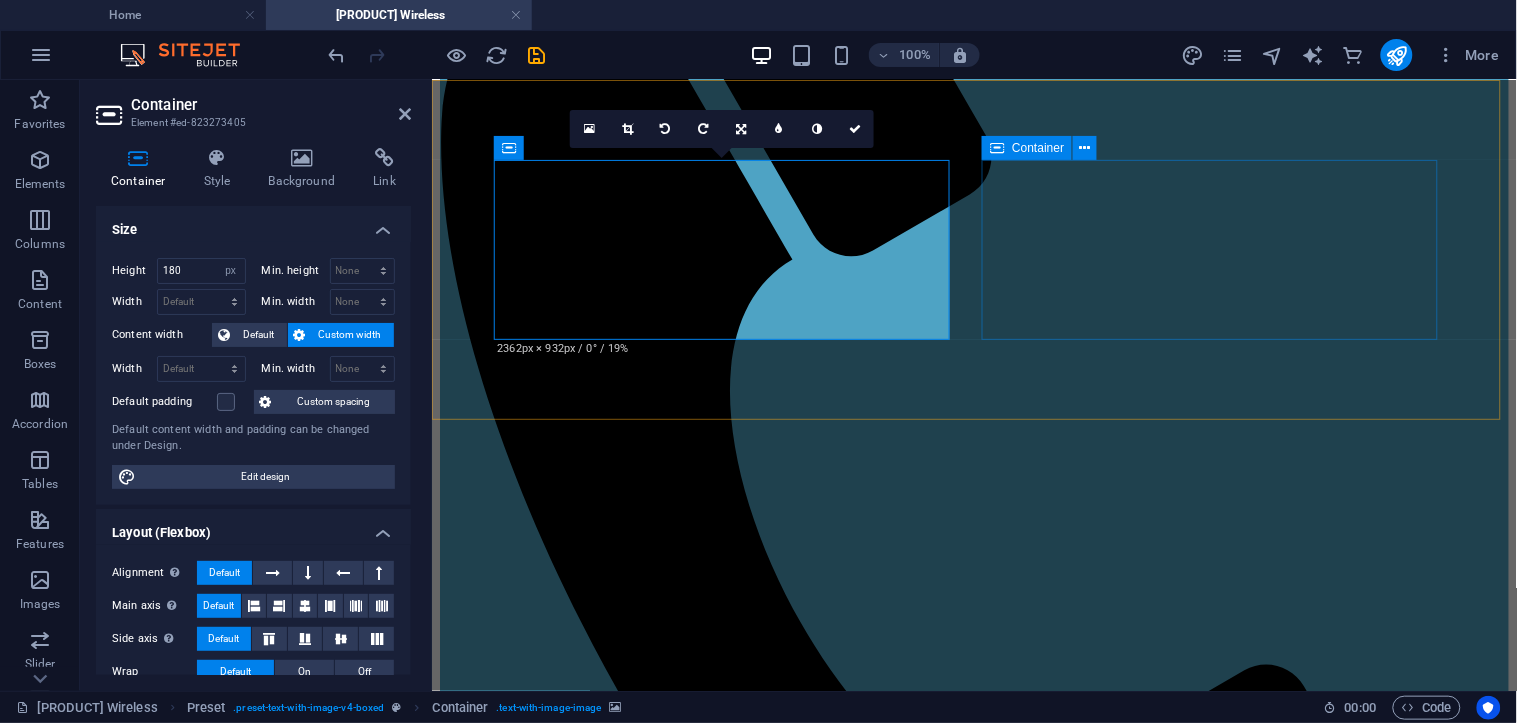 click on "Q5-26 26 dBi dual-pol integrated antenna 8×8 deg Combo: 1x Gigabit Ethernet port (RJ45), 1x SFP" at bounding box center (973, 1692) 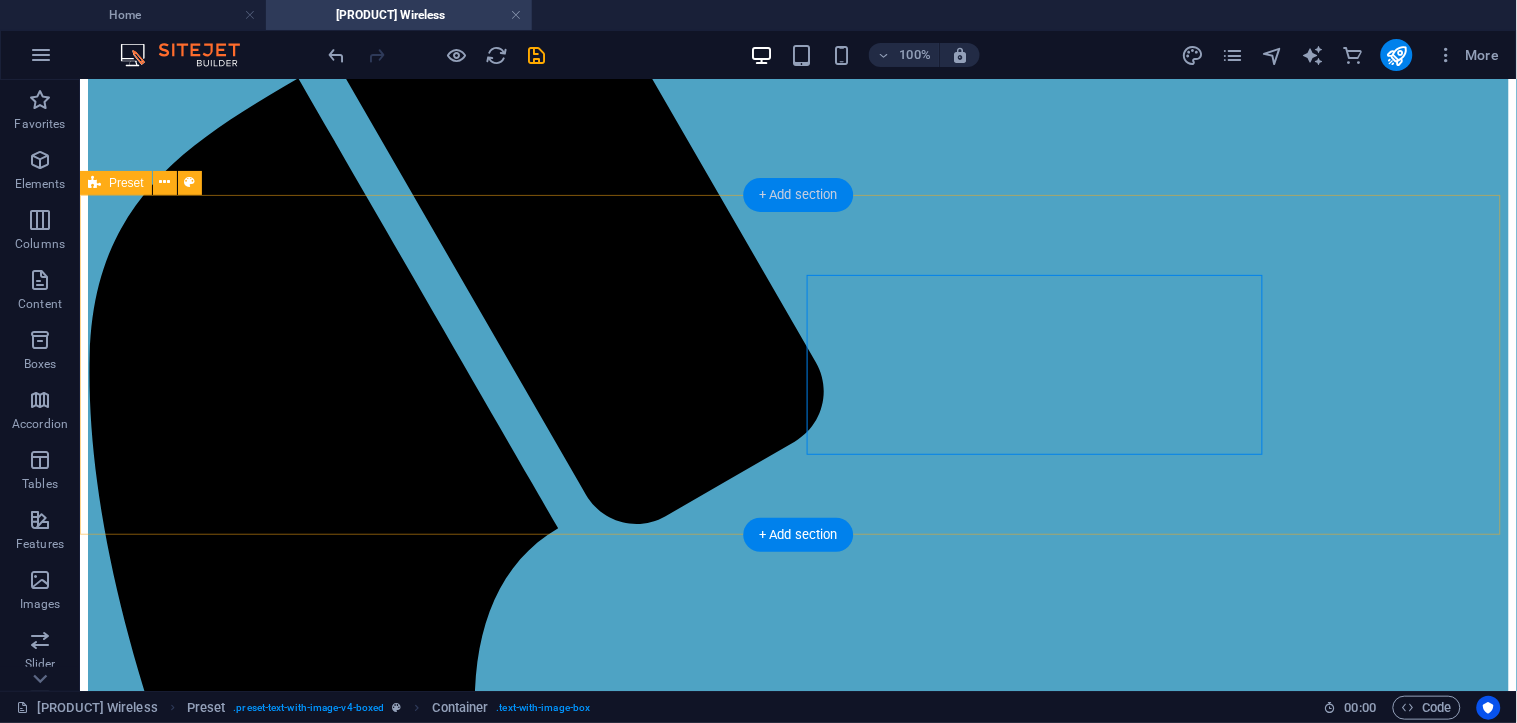 scroll, scrollTop: 253, scrollLeft: 0, axis: vertical 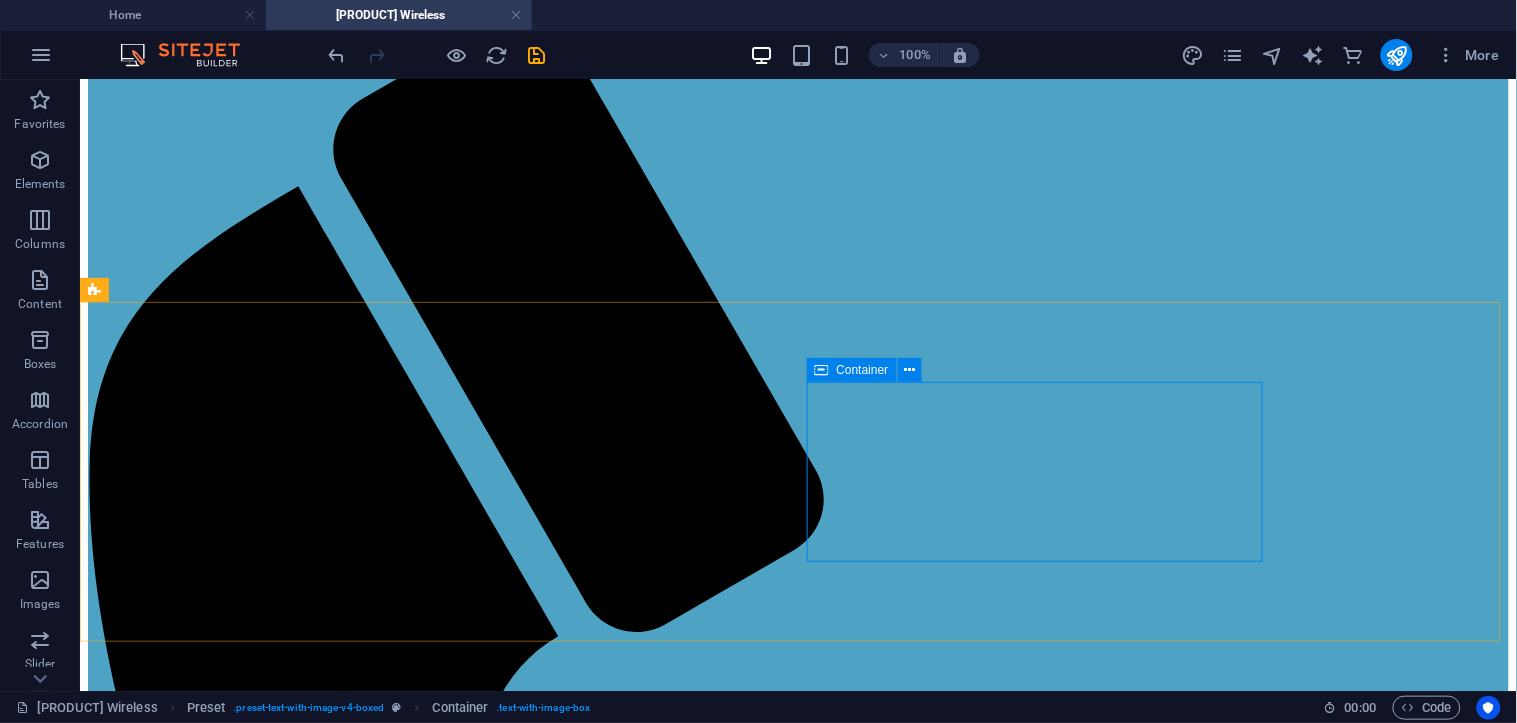 click at bounding box center [822, 370] 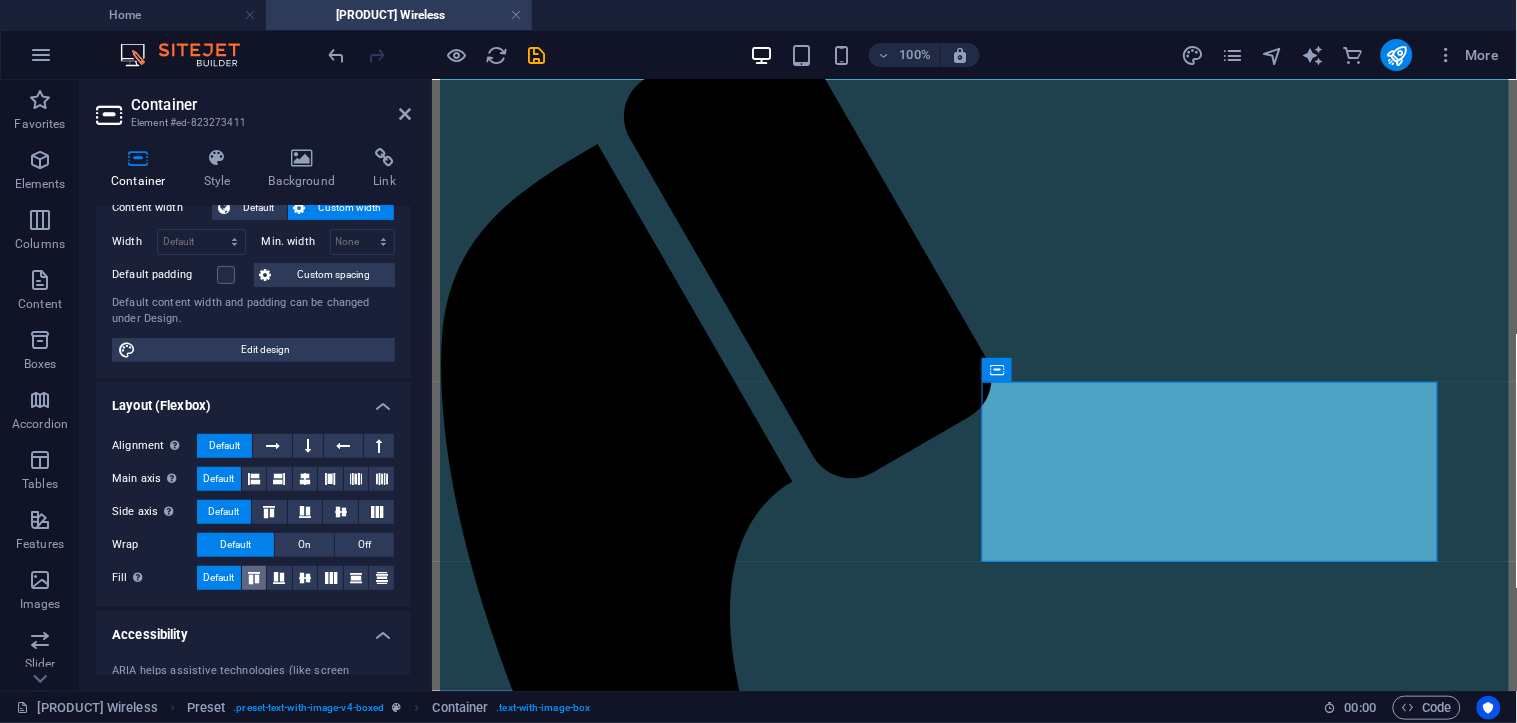 scroll, scrollTop: 222, scrollLeft: 0, axis: vertical 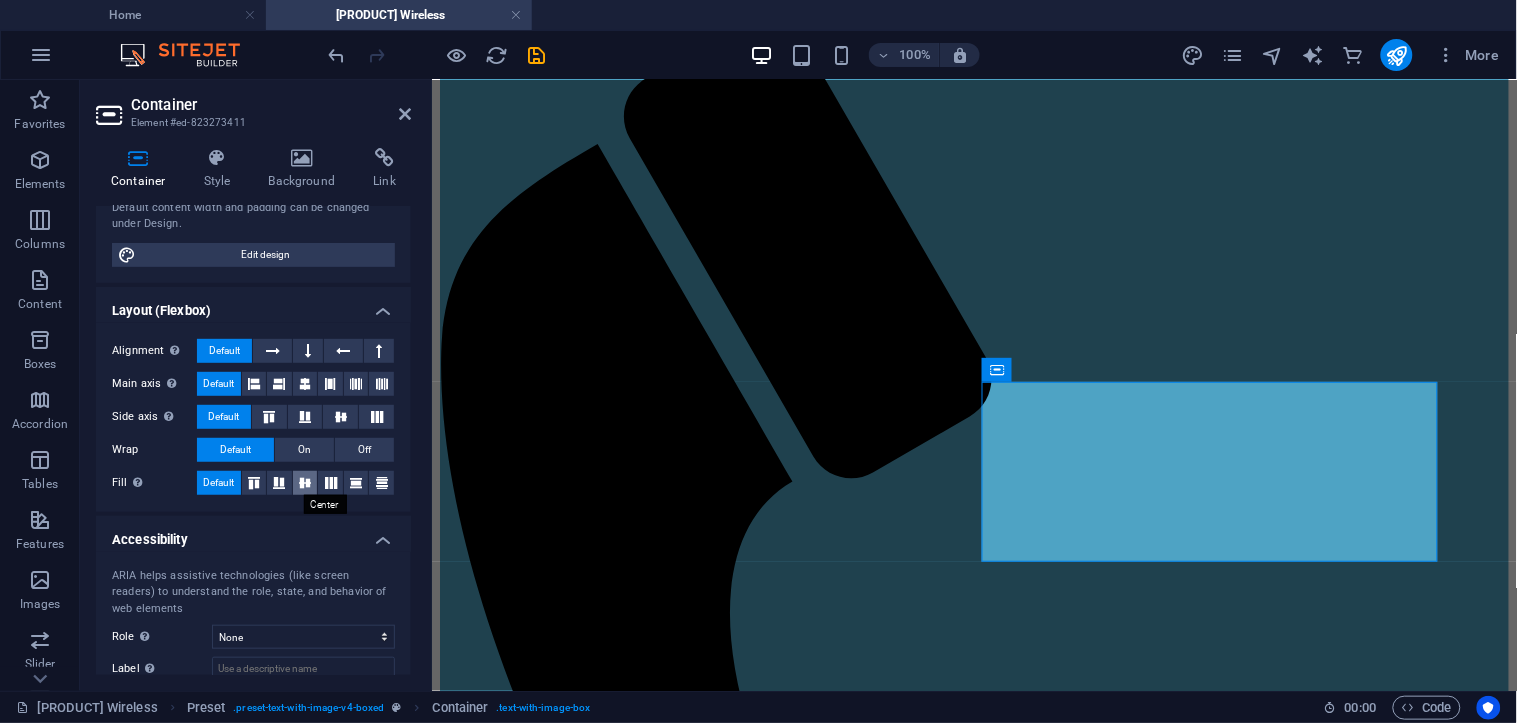click at bounding box center [305, 483] 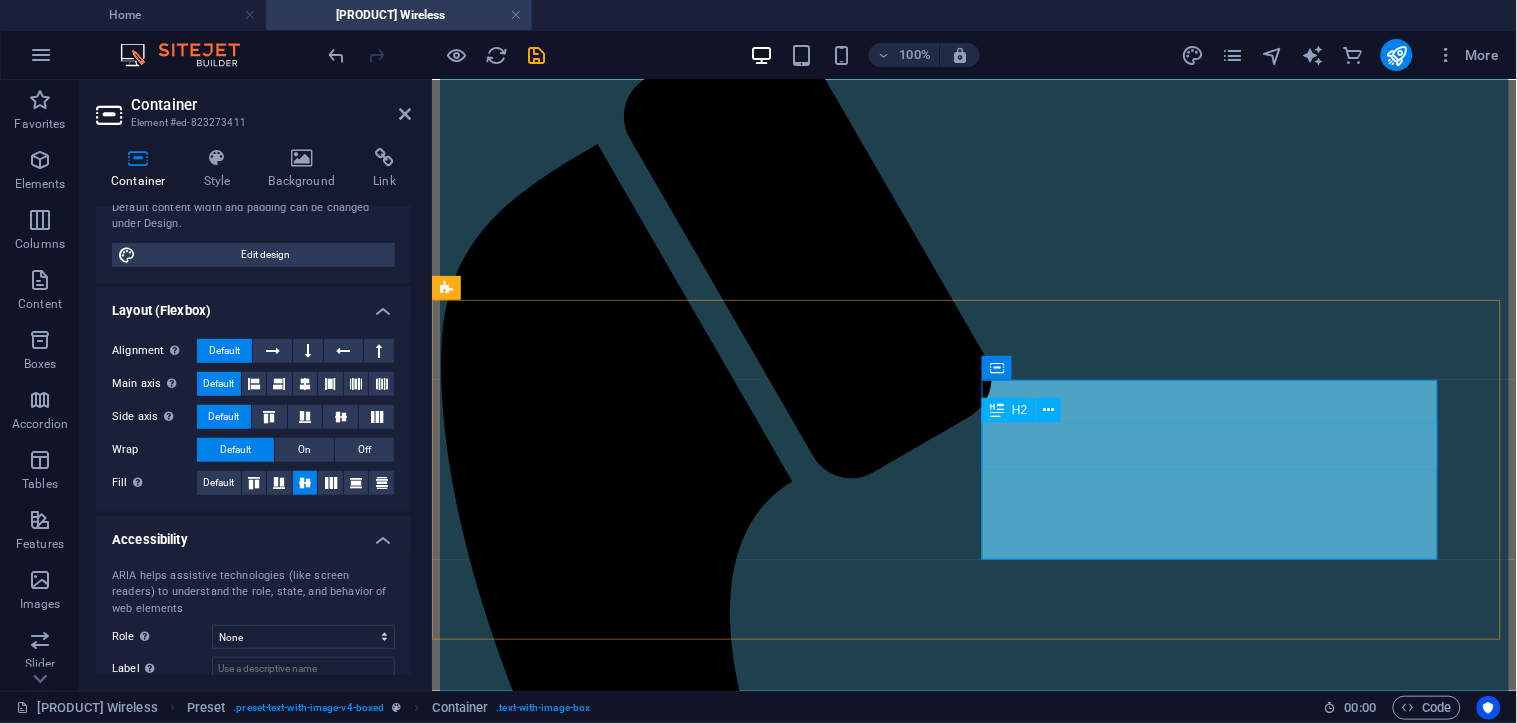 scroll, scrollTop: 586, scrollLeft: 0, axis: vertical 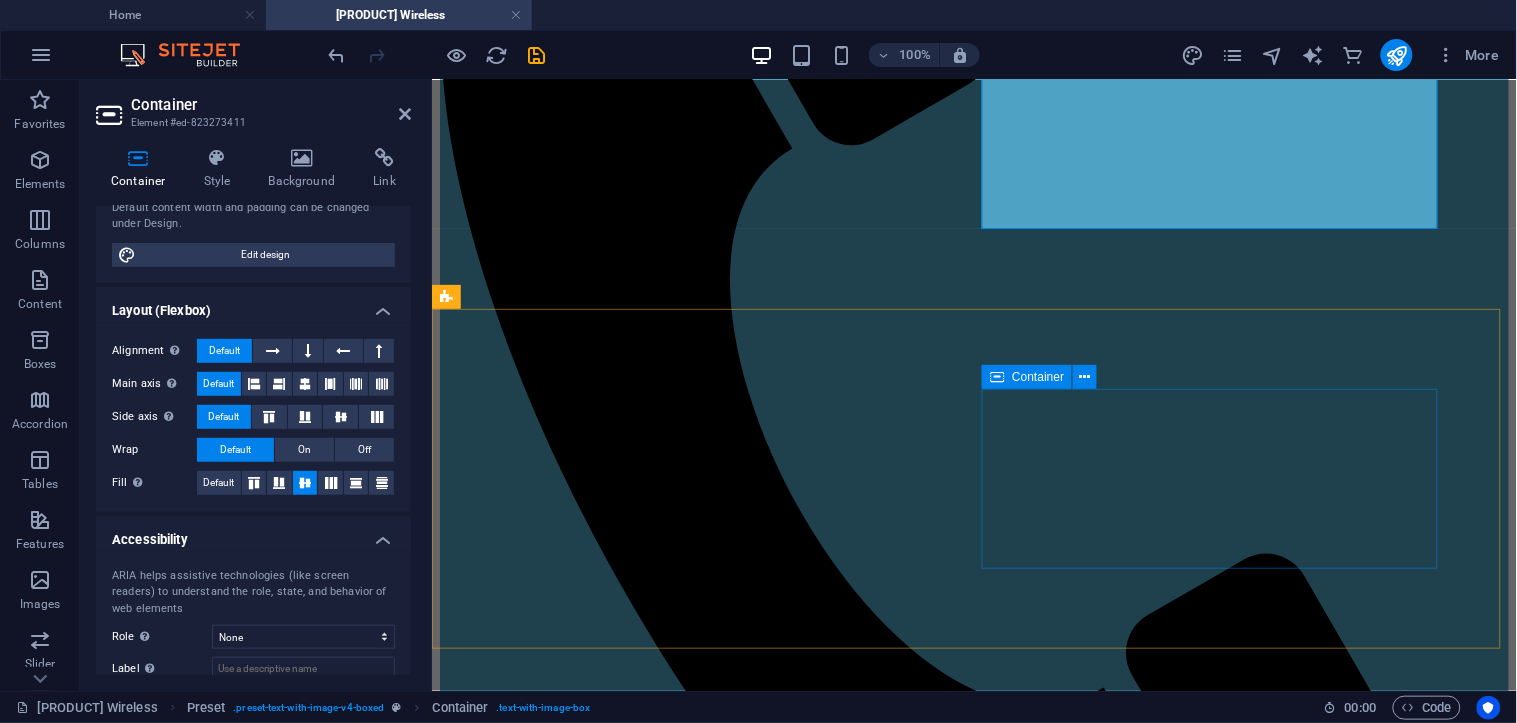click at bounding box center (997, 377) 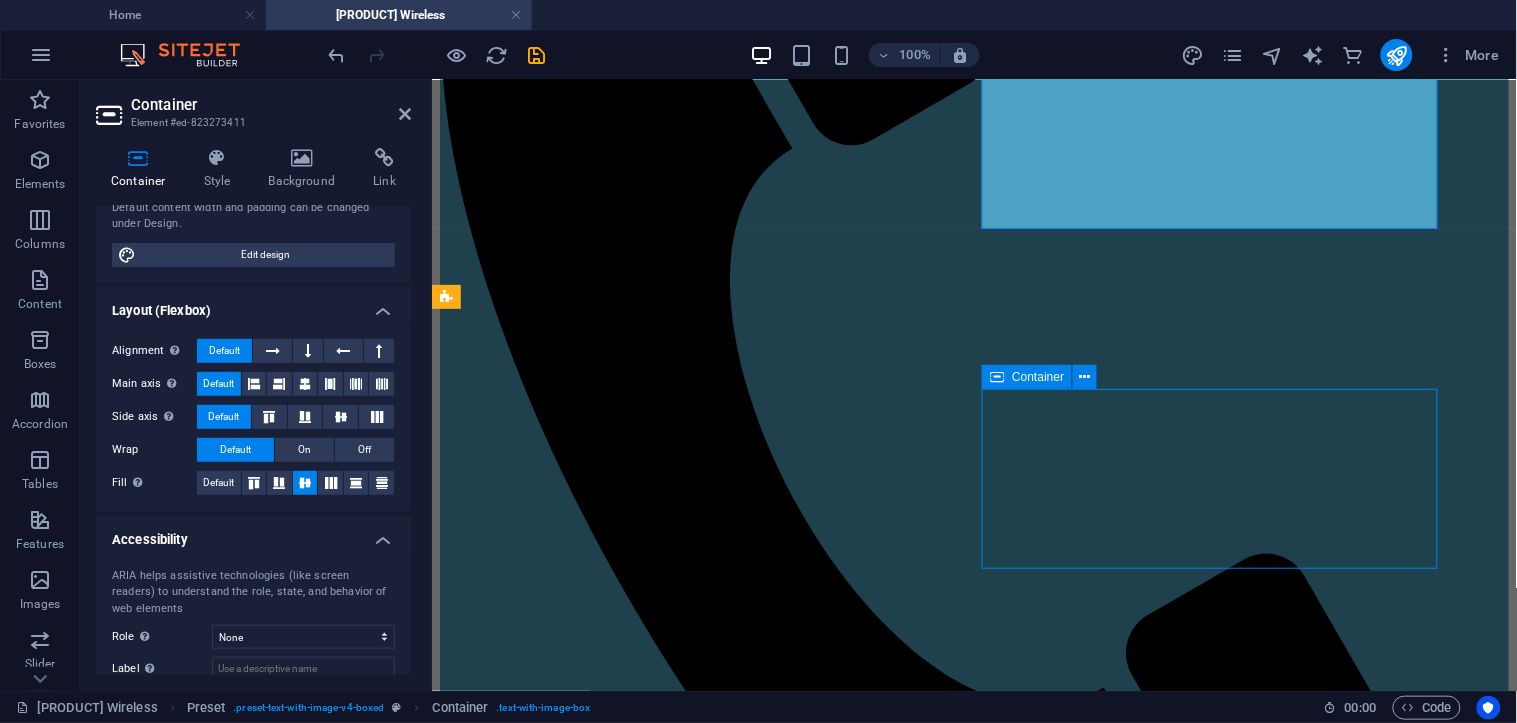 click at bounding box center [997, 377] 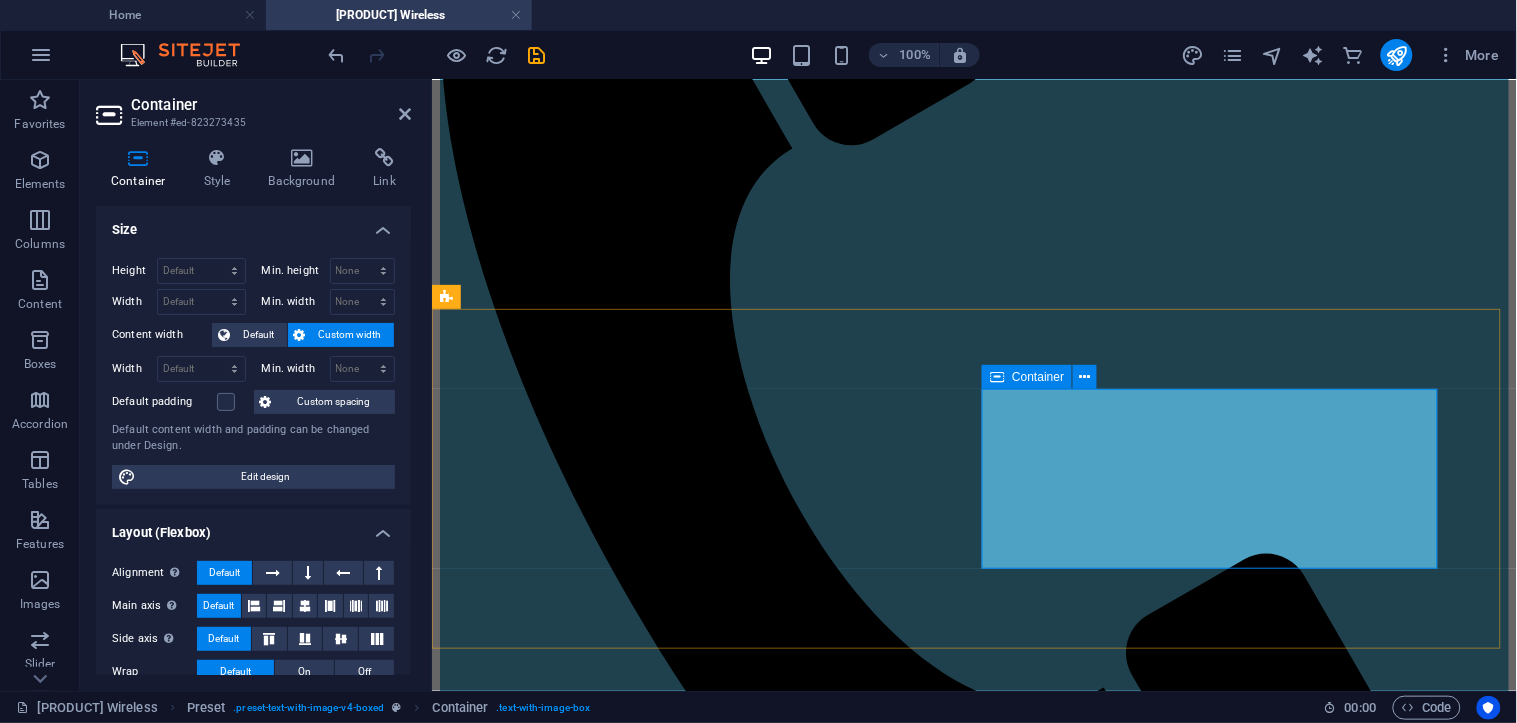 click at bounding box center [997, 377] 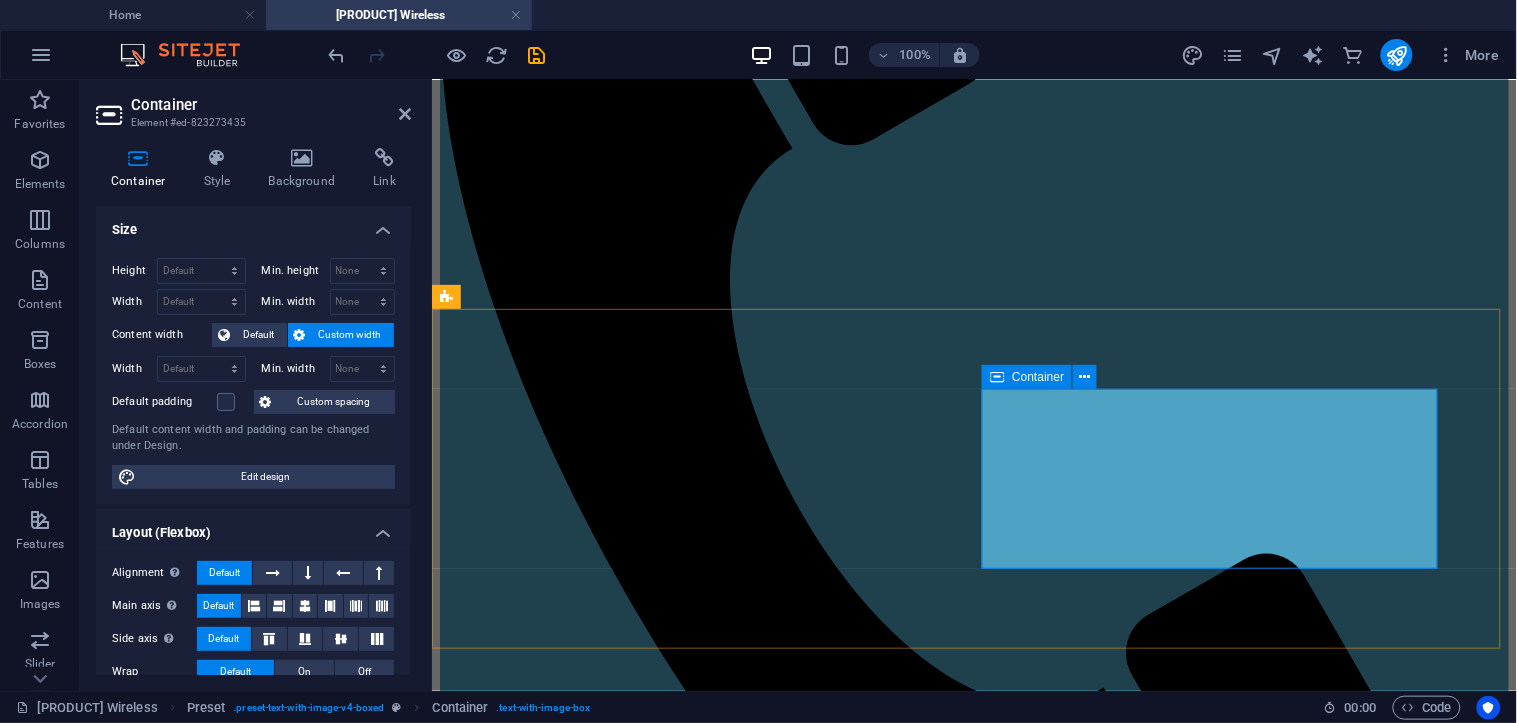 click at bounding box center (997, 377) 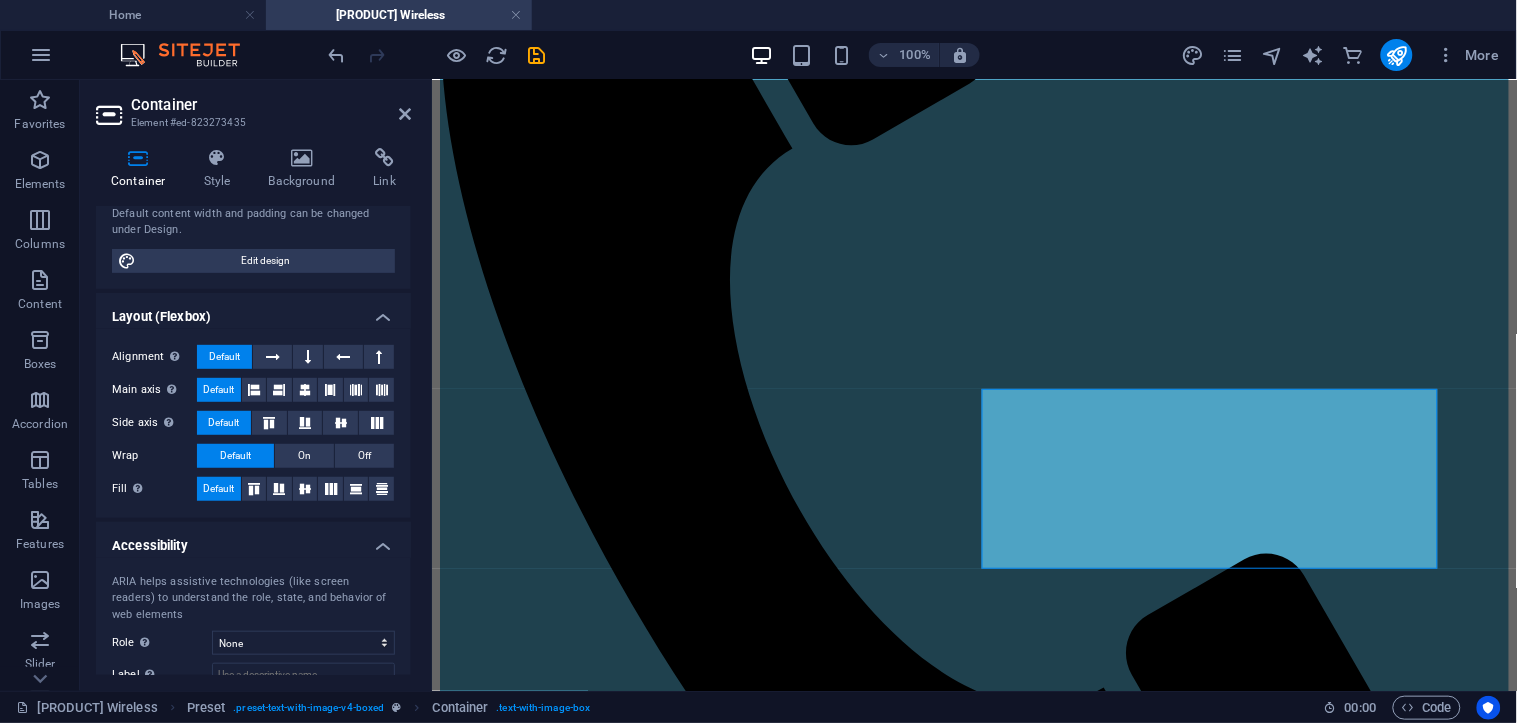 scroll, scrollTop: 222, scrollLeft: 0, axis: vertical 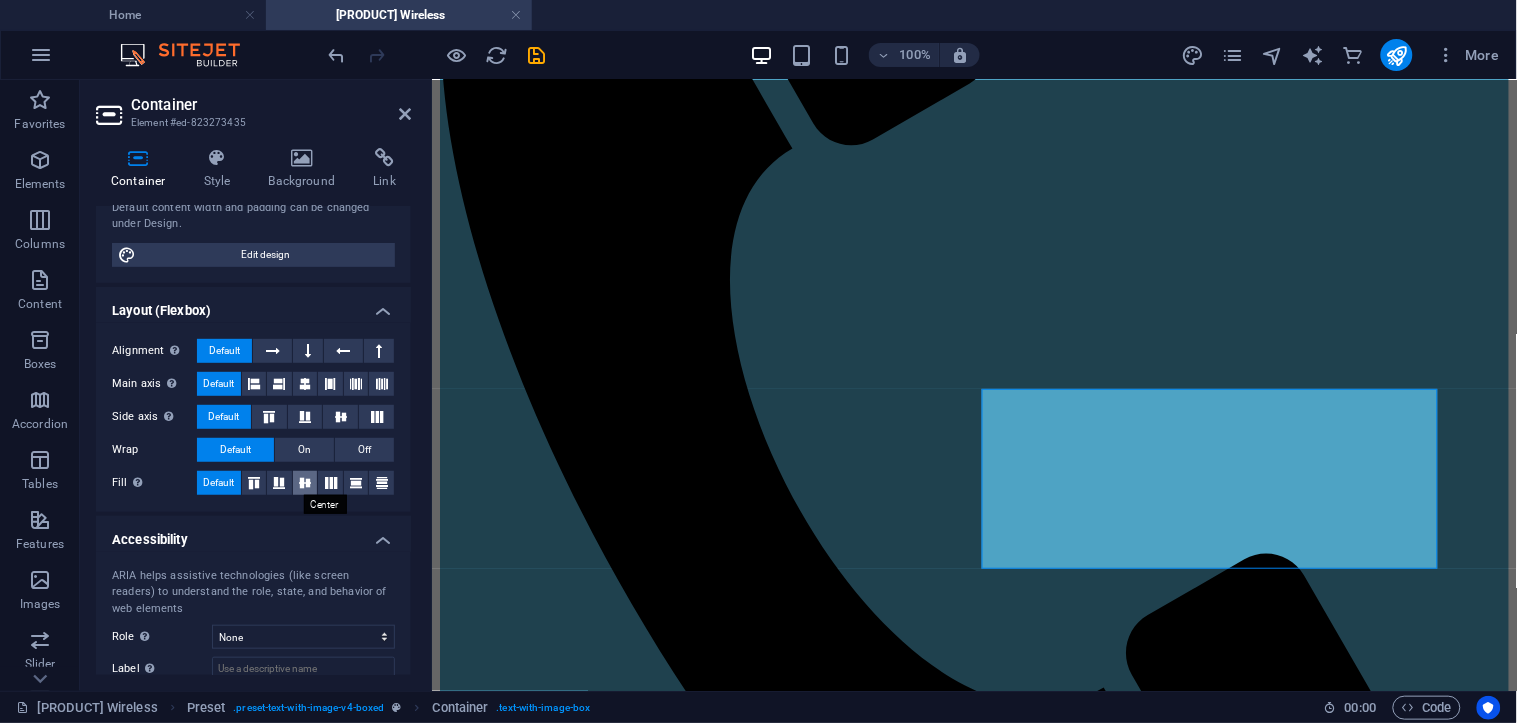click at bounding box center (305, 483) 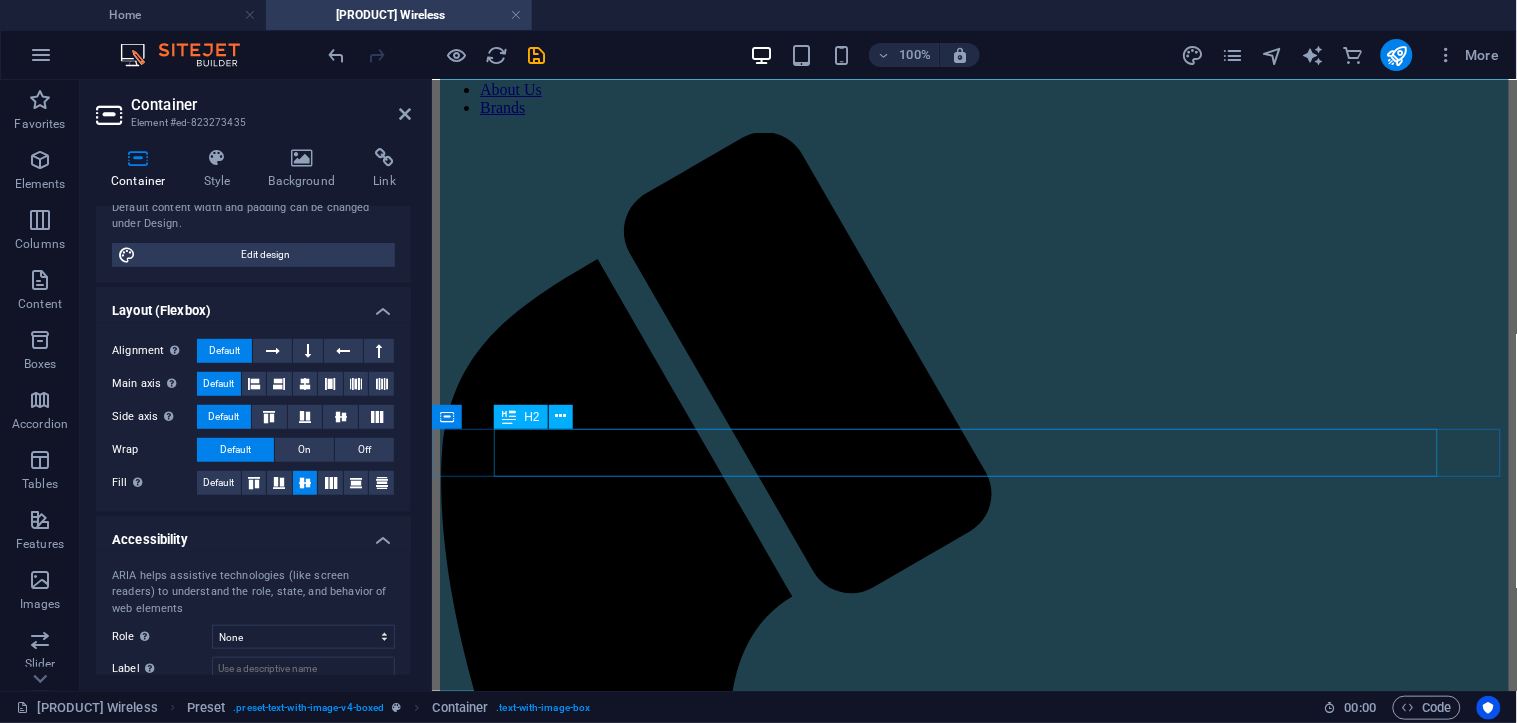 scroll, scrollTop: 31, scrollLeft: 0, axis: vertical 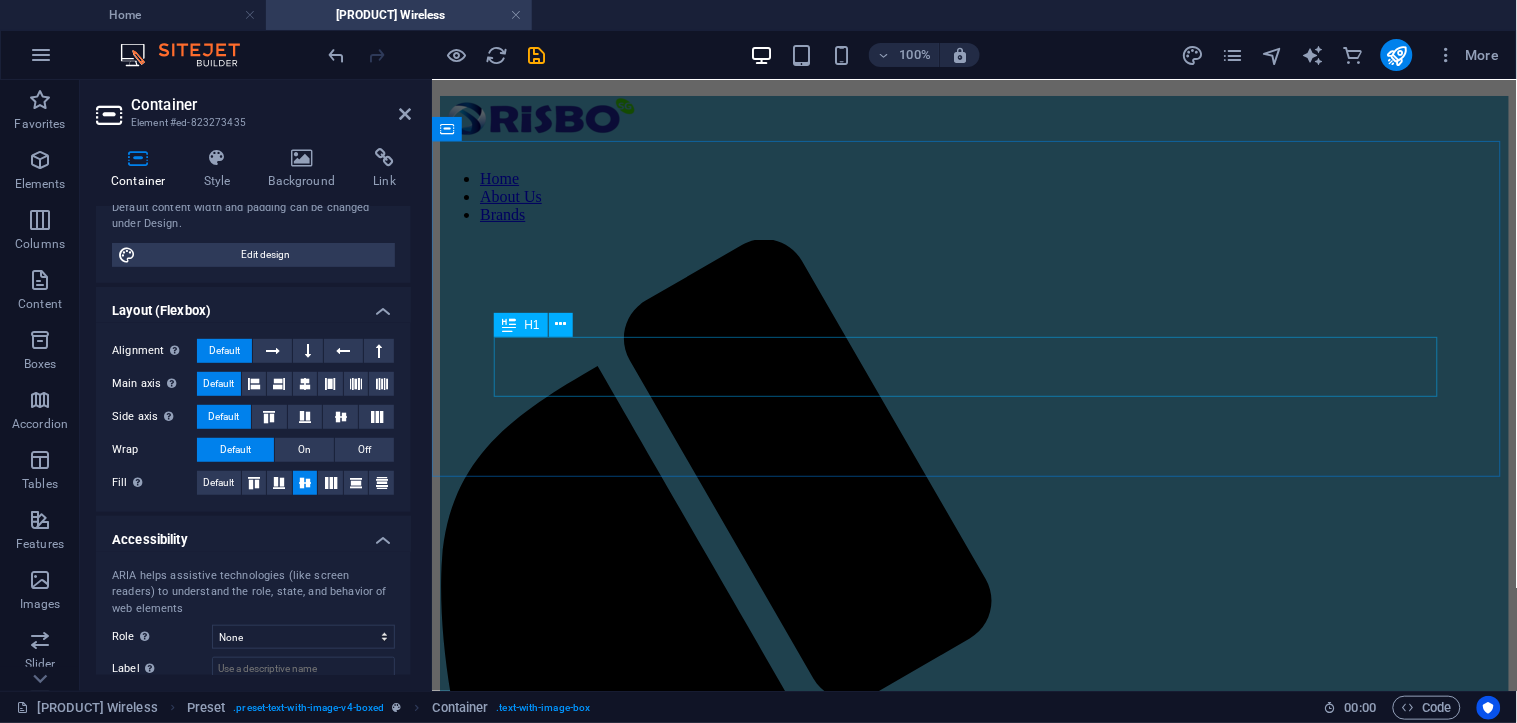 click on "Astra Wireless" at bounding box center (973, 1800) 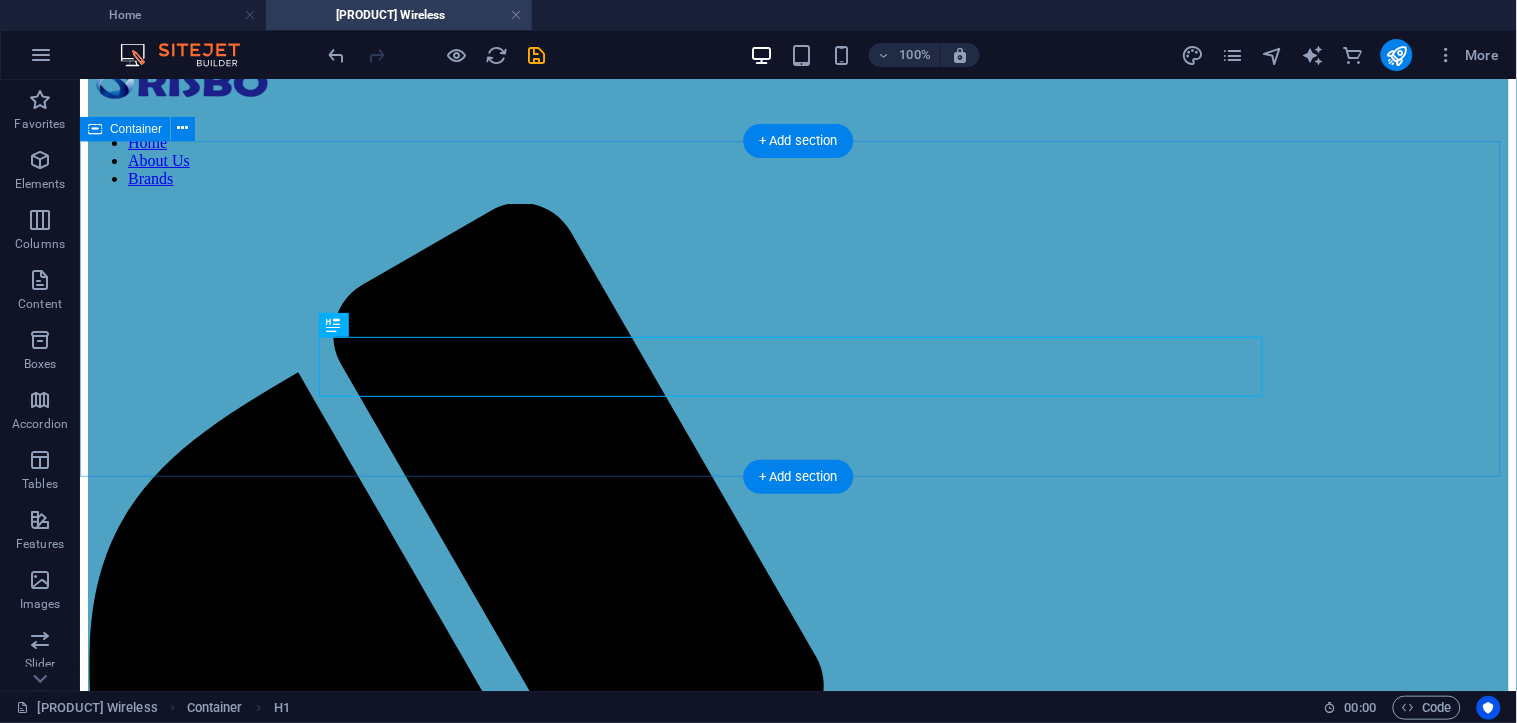 scroll, scrollTop: 31, scrollLeft: 0, axis: vertical 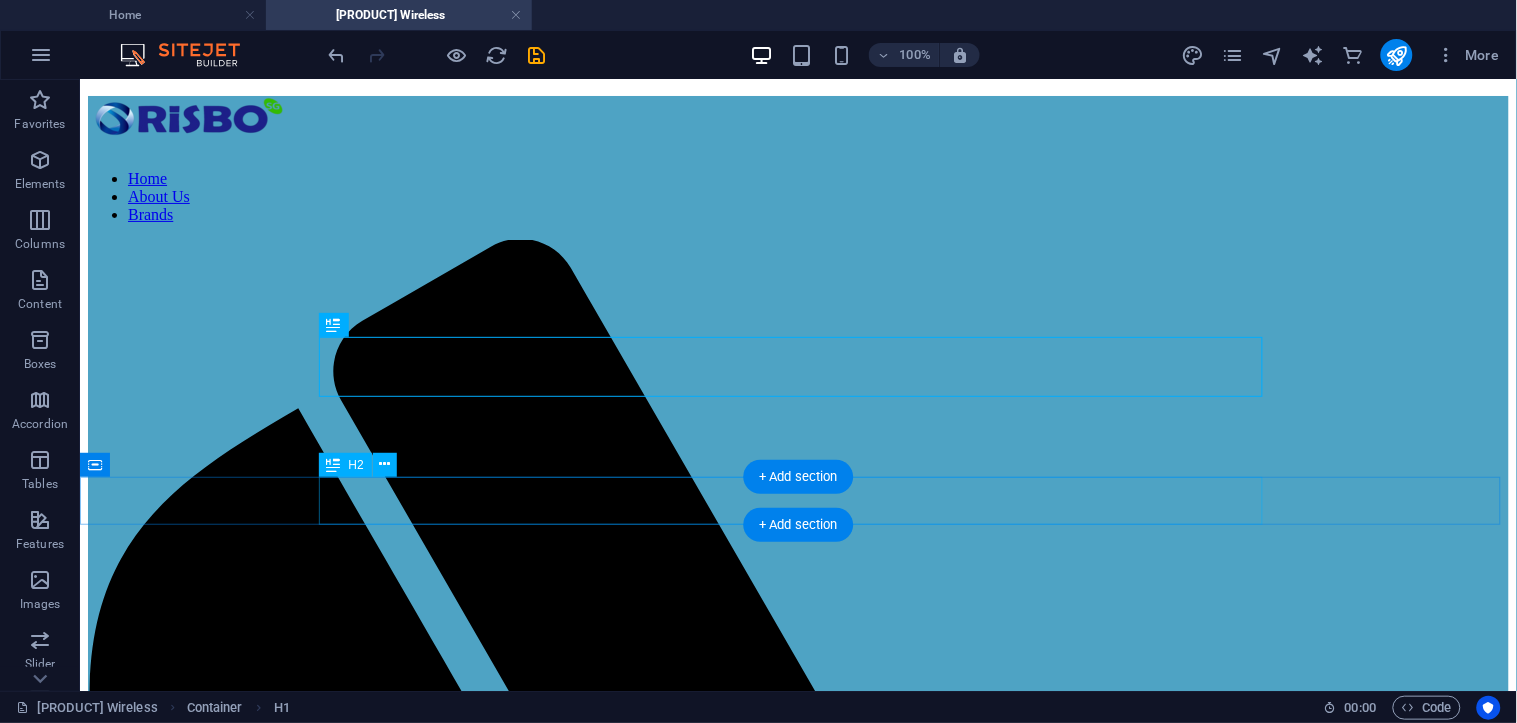 click on "Quanta Series" at bounding box center [797, 2321] 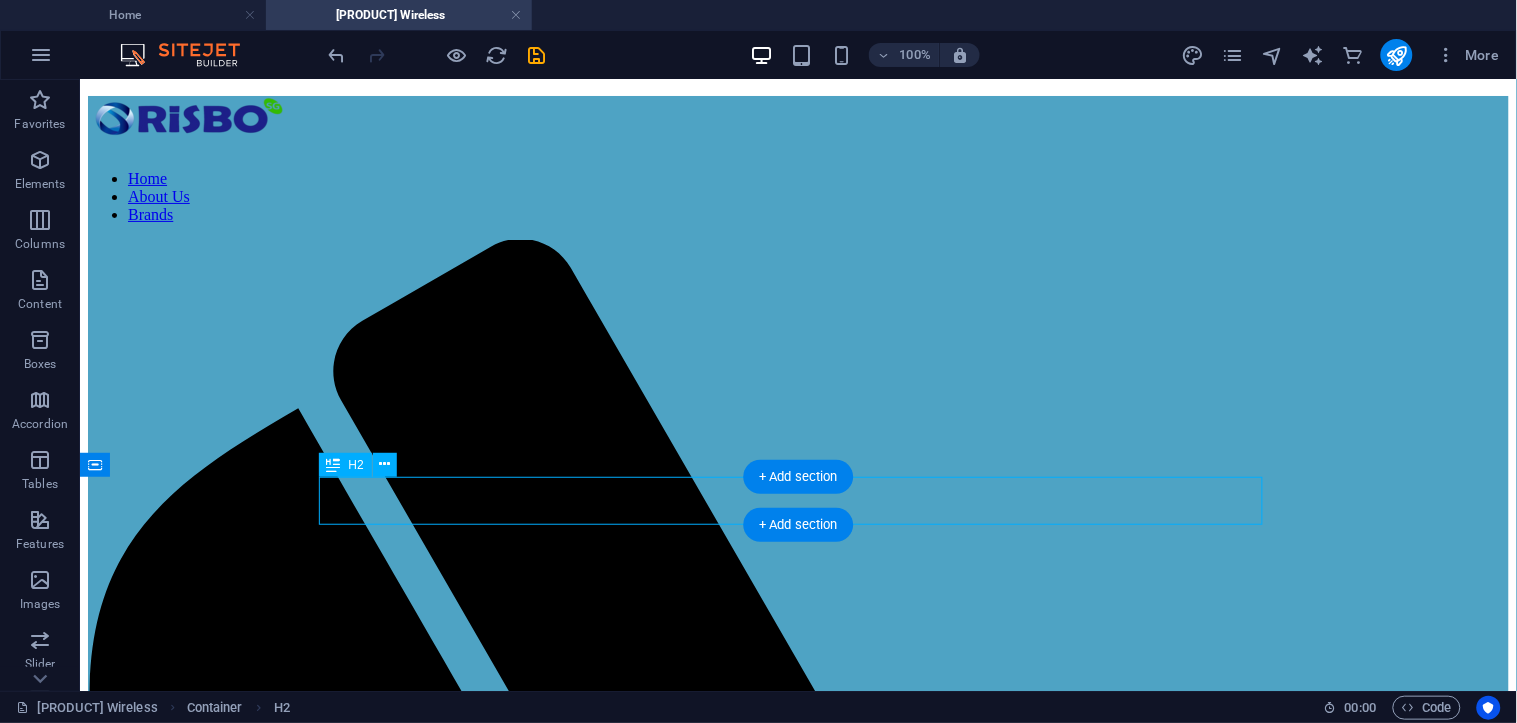 click on "Quanta Series" at bounding box center (797, 2321) 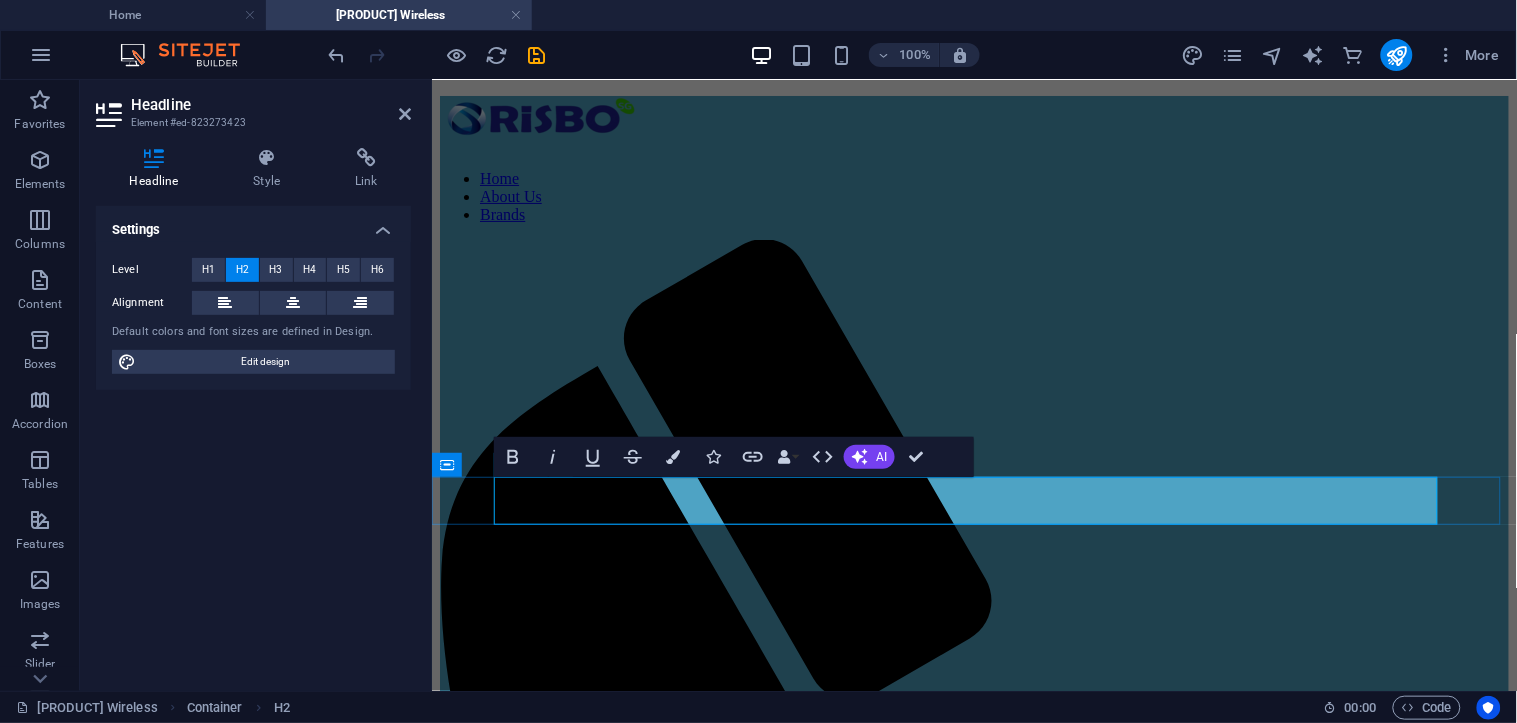 type 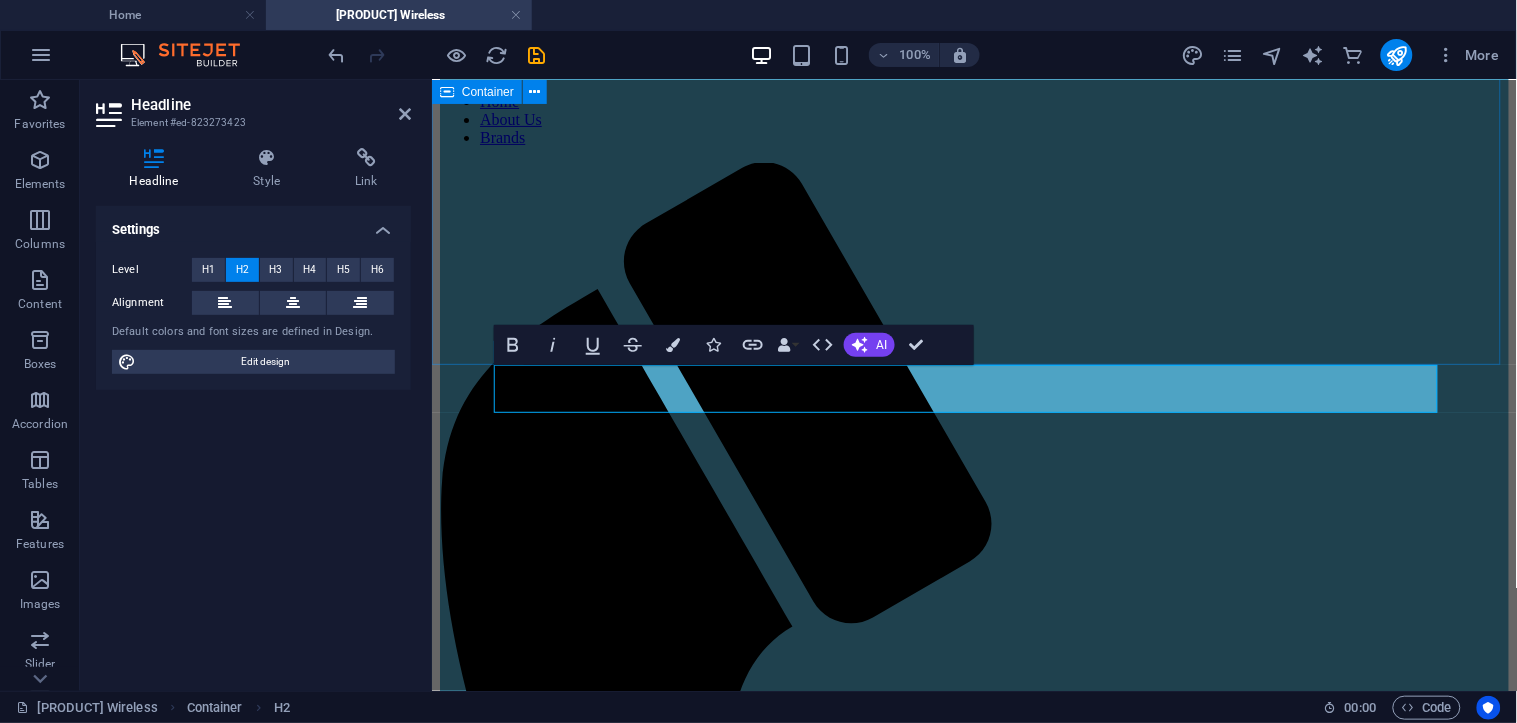 scroll, scrollTop: 142, scrollLeft: 0, axis: vertical 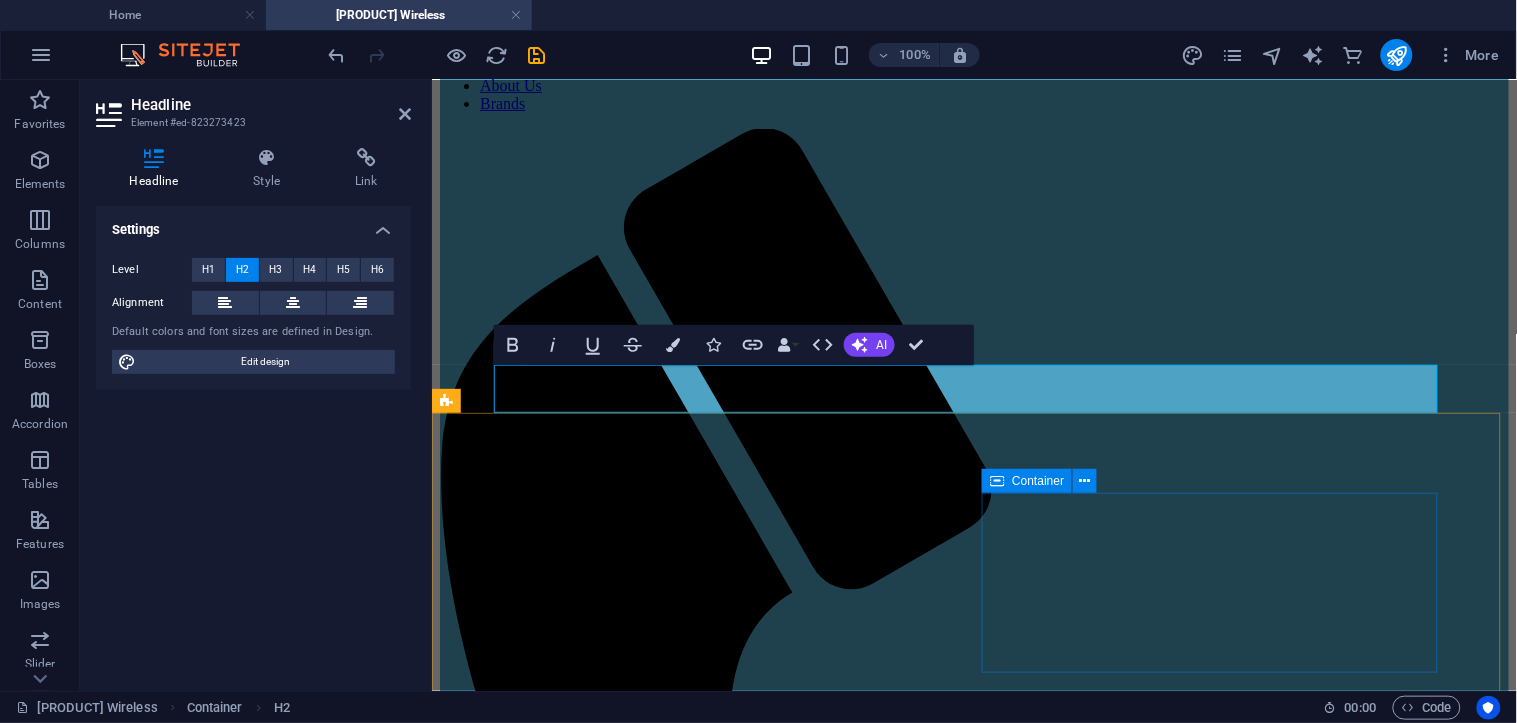 click on "Q5-26 26 dBi dual-pol integrated antenna 8×8 deg Combo: 1x Gigabit Ethernet port (RJ45), 1x SFP" at bounding box center [973, 2024] 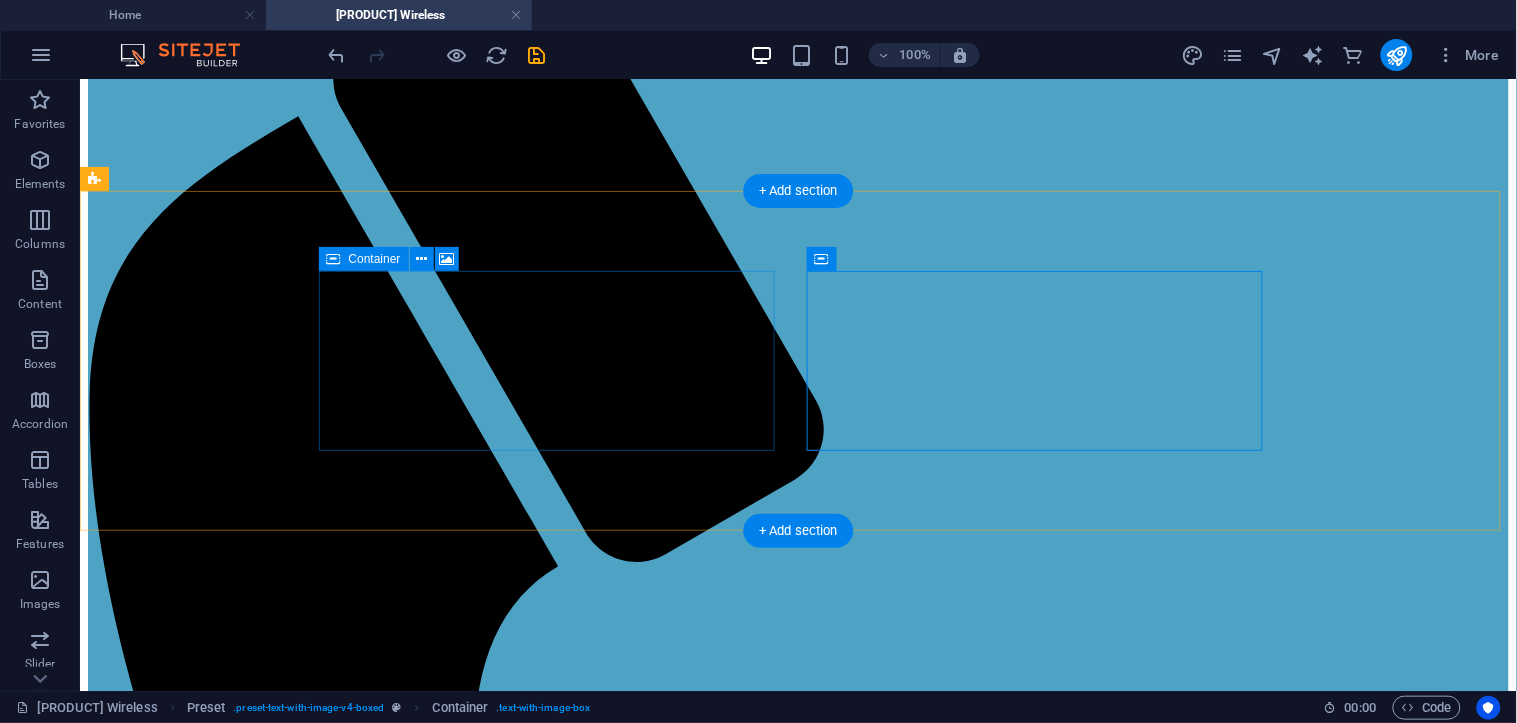 scroll, scrollTop: 253, scrollLeft: 0, axis: vertical 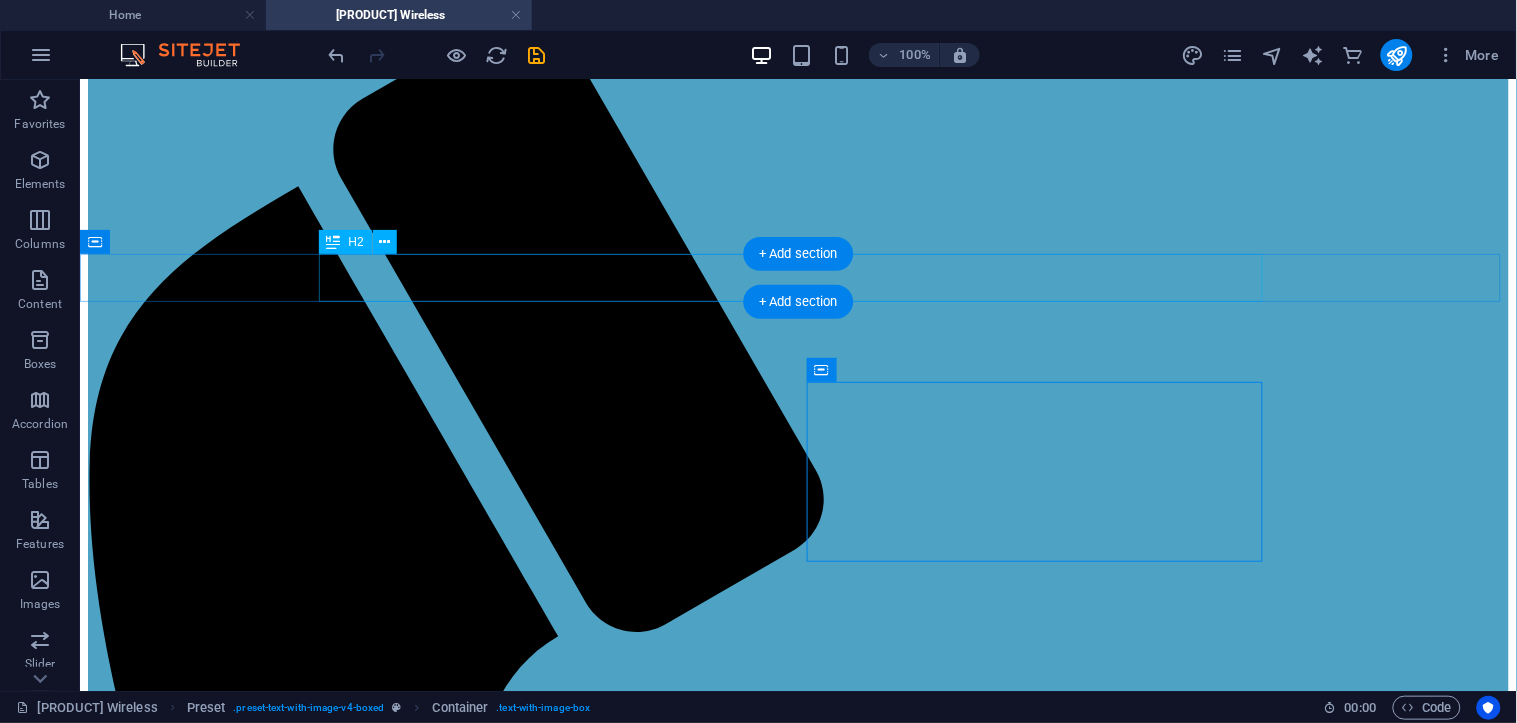 click on "Astra Quanta 5GHz Models" at bounding box center (797, 2099) 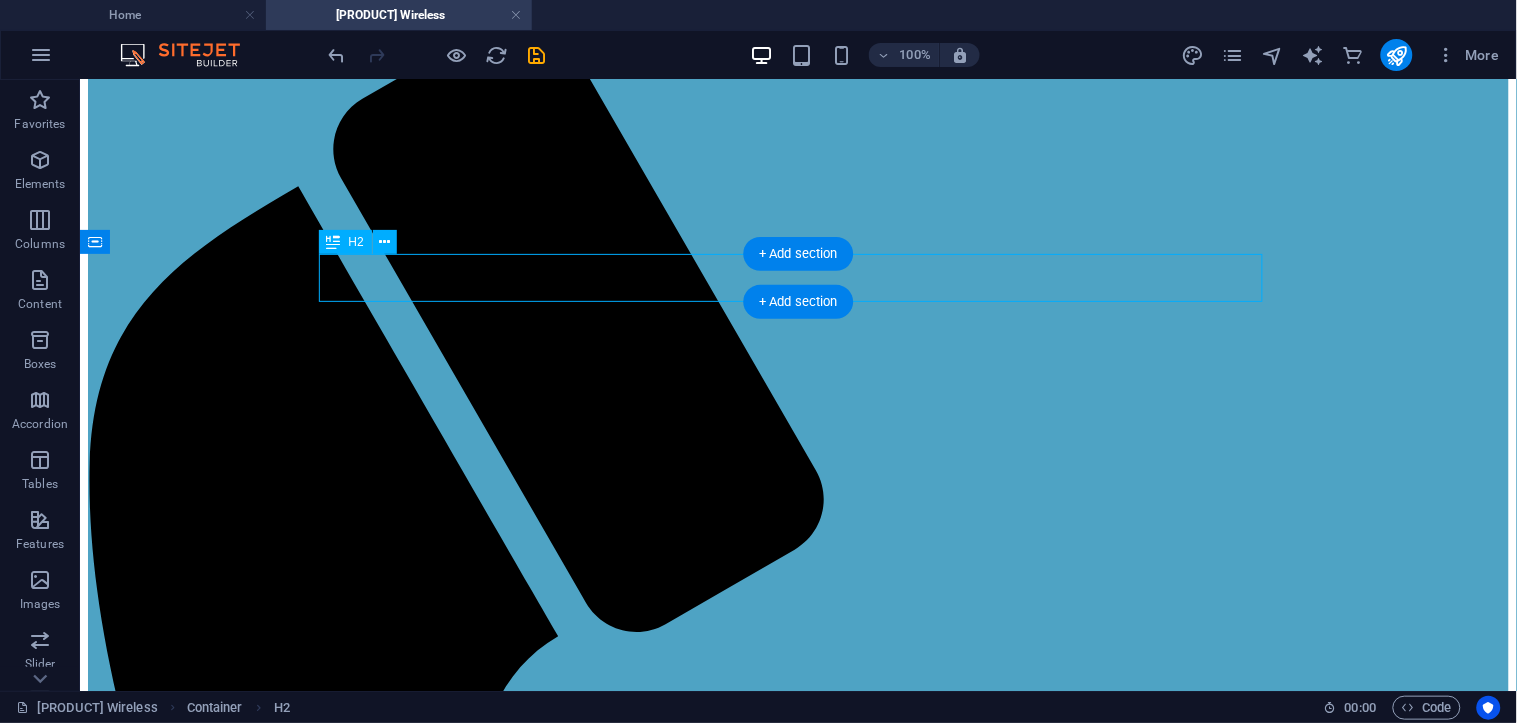 click on "Astra Quanta 5GHz Models" at bounding box center (797, 2099) 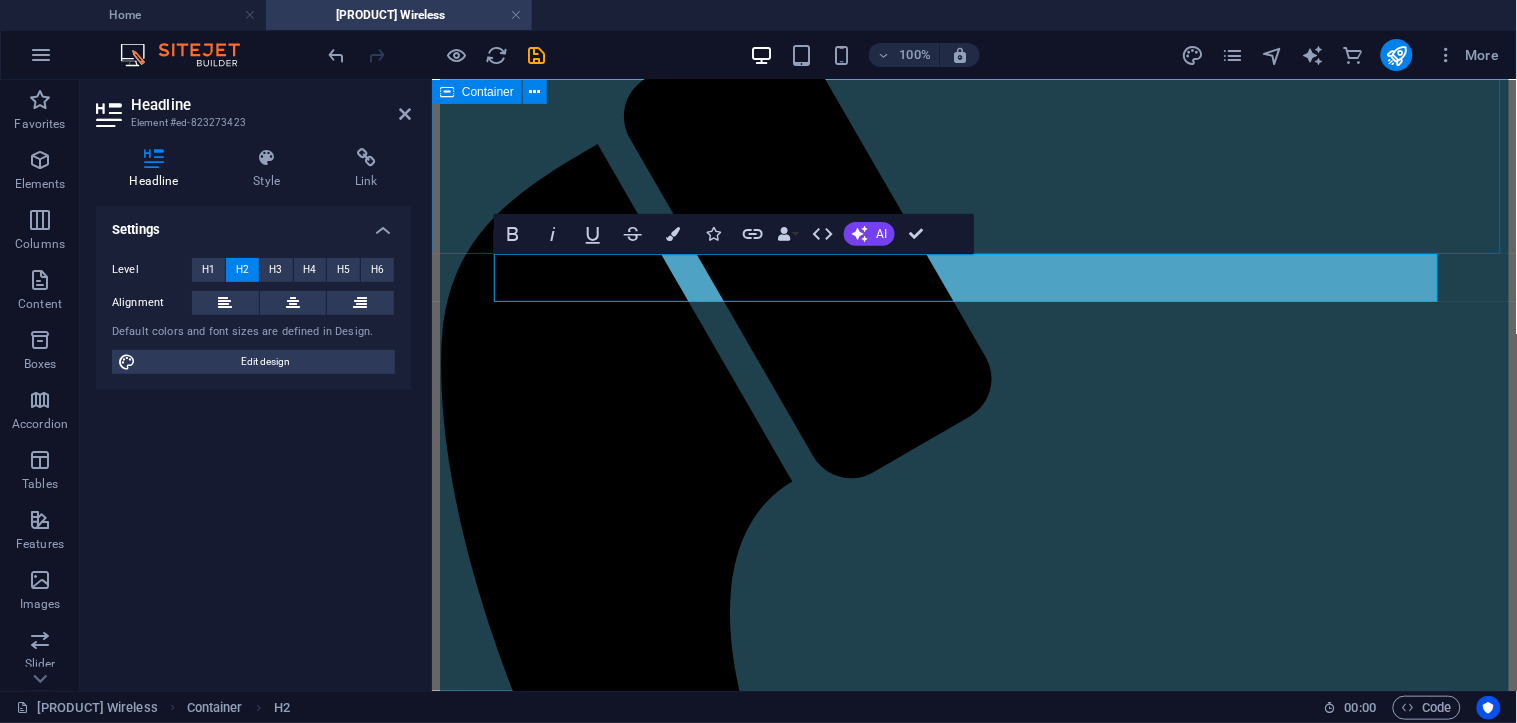 click on "Astra Wireless" at bounding box center [973, 1508] 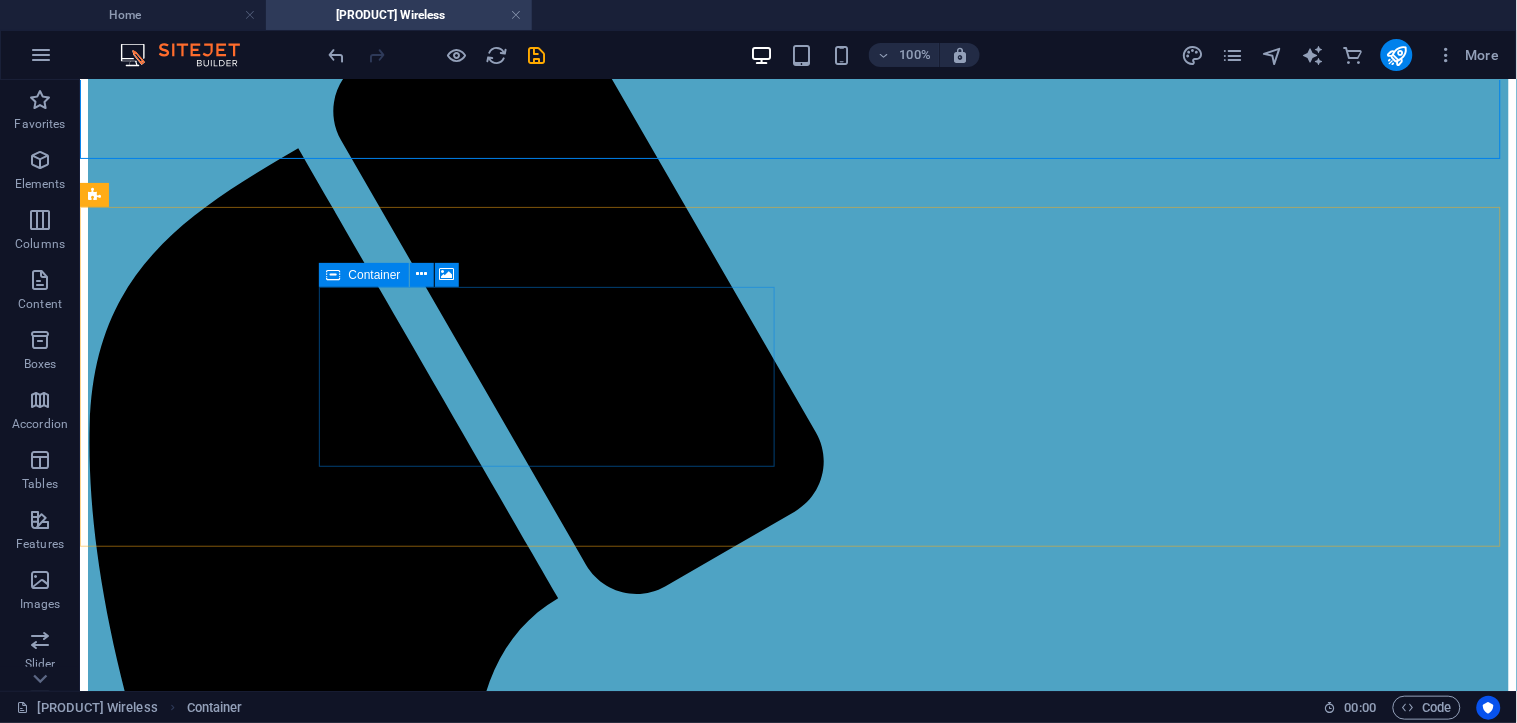 scroll, scrollTop: 253, scrollLeft: 0, axis: vertical 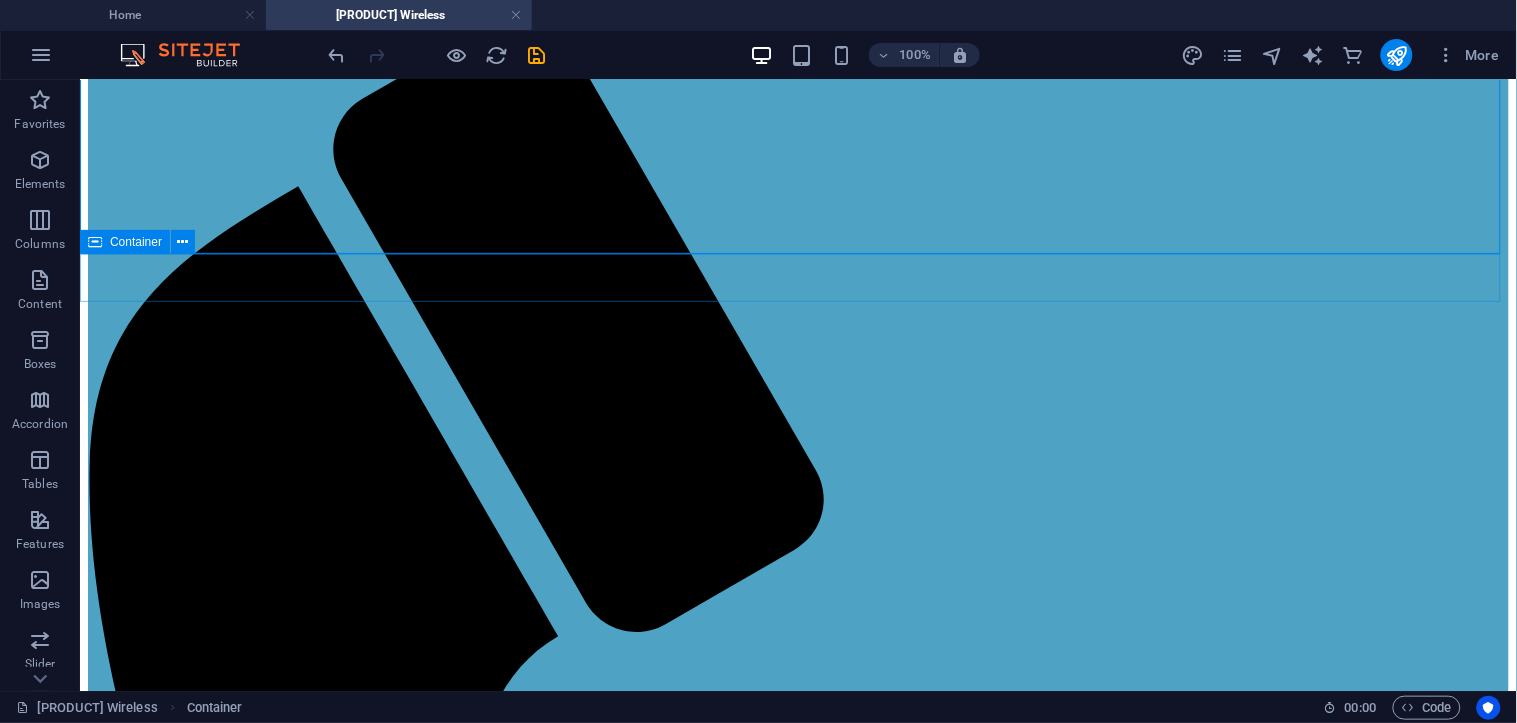 click on "Container" at bounding box center (125, 242) 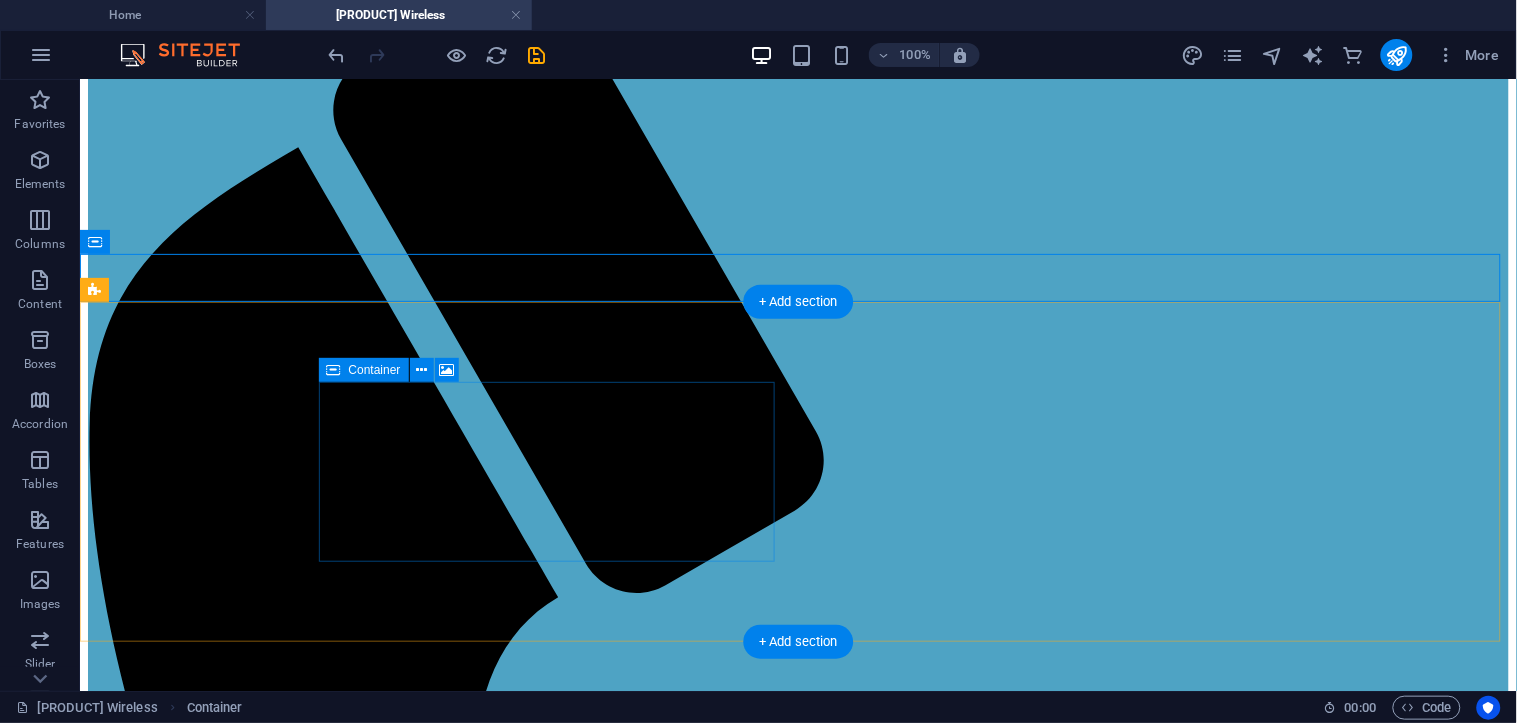 scroll, scrollTop: 697, scrollLeft: 0, axis: vertical 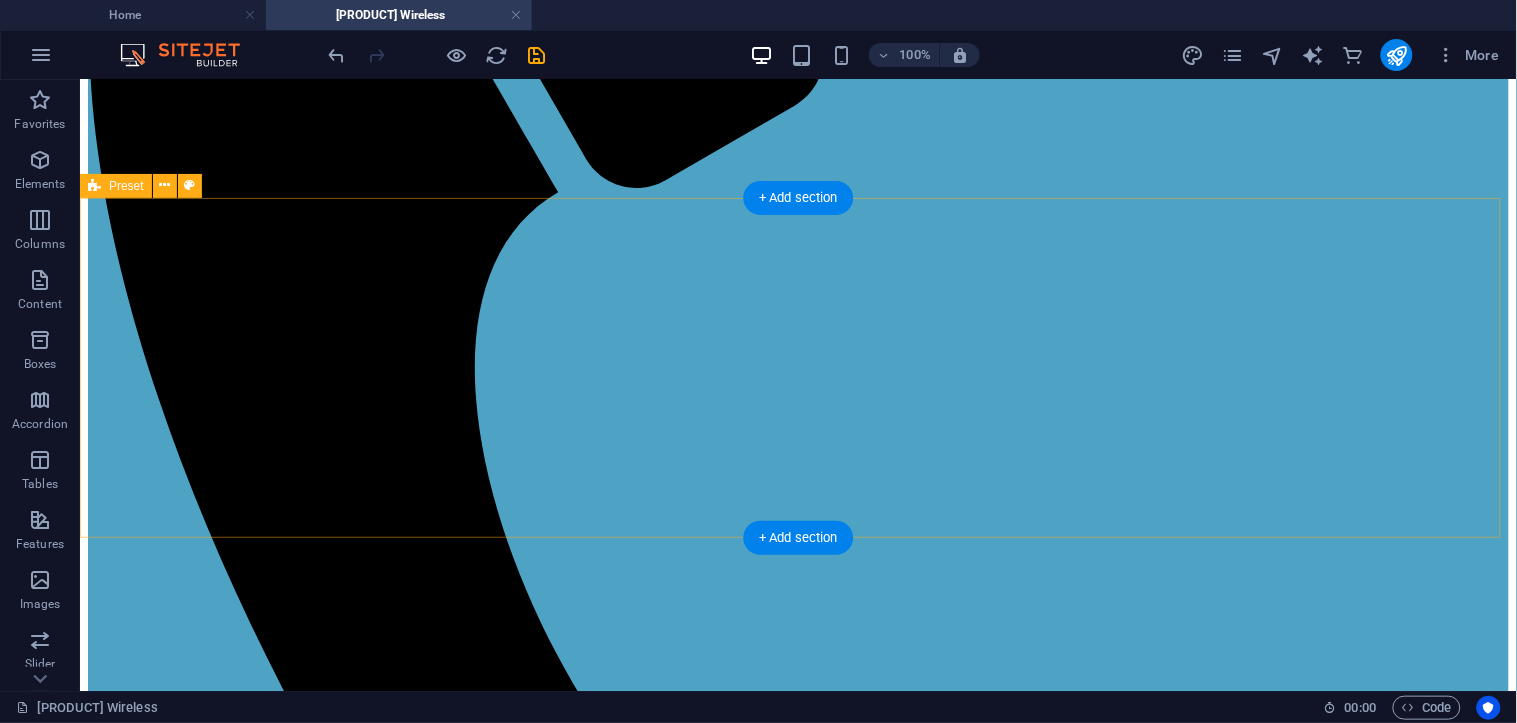 click on "Drop content here or  Add elements  Paste clipboard Q5-E 26 dBi dual-pol integrated antenna 8×8 deg Combo: 1x Gigabit Ethernet port (RJ45), 1x SFP" at bounding box center [797, 2161] 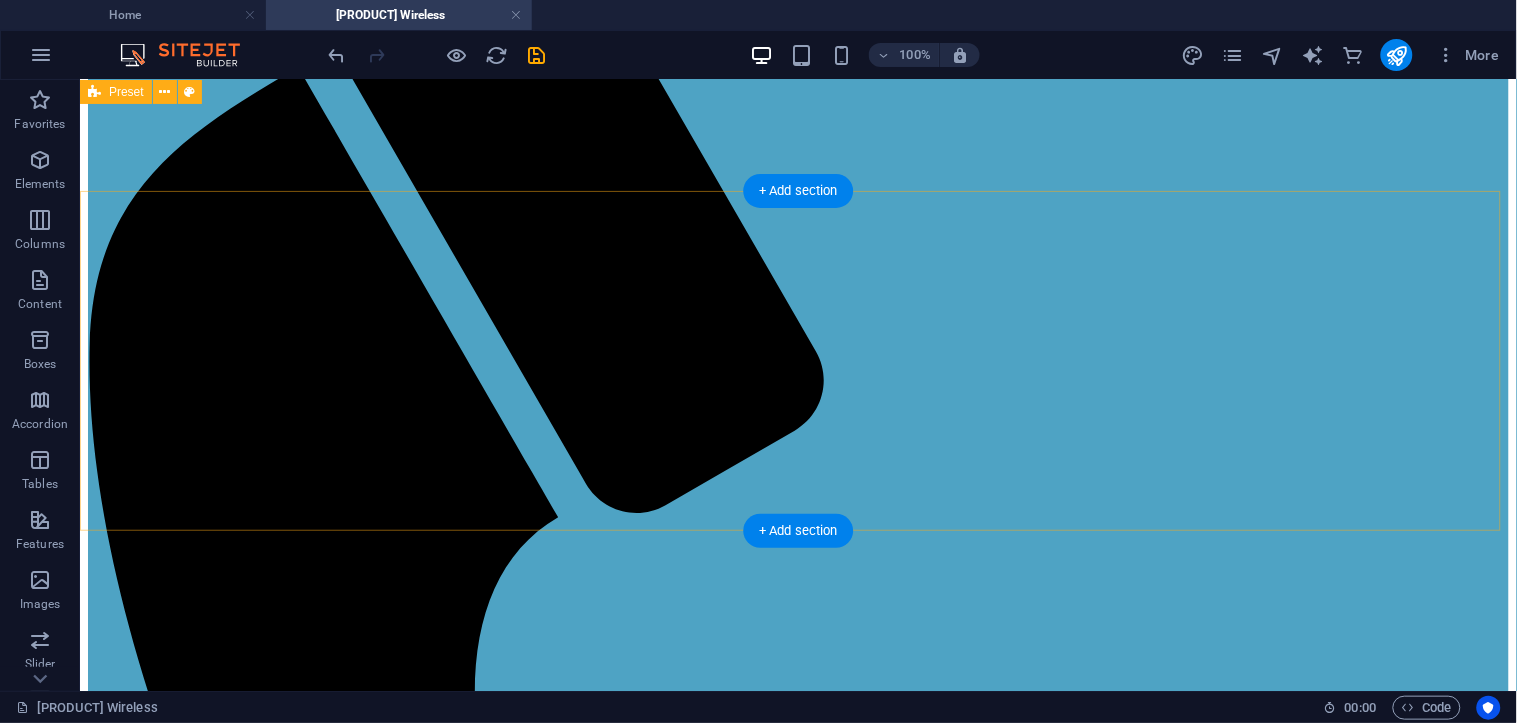 scroll, scrollTop: 364, scrollLeft: 0, axis: vertical 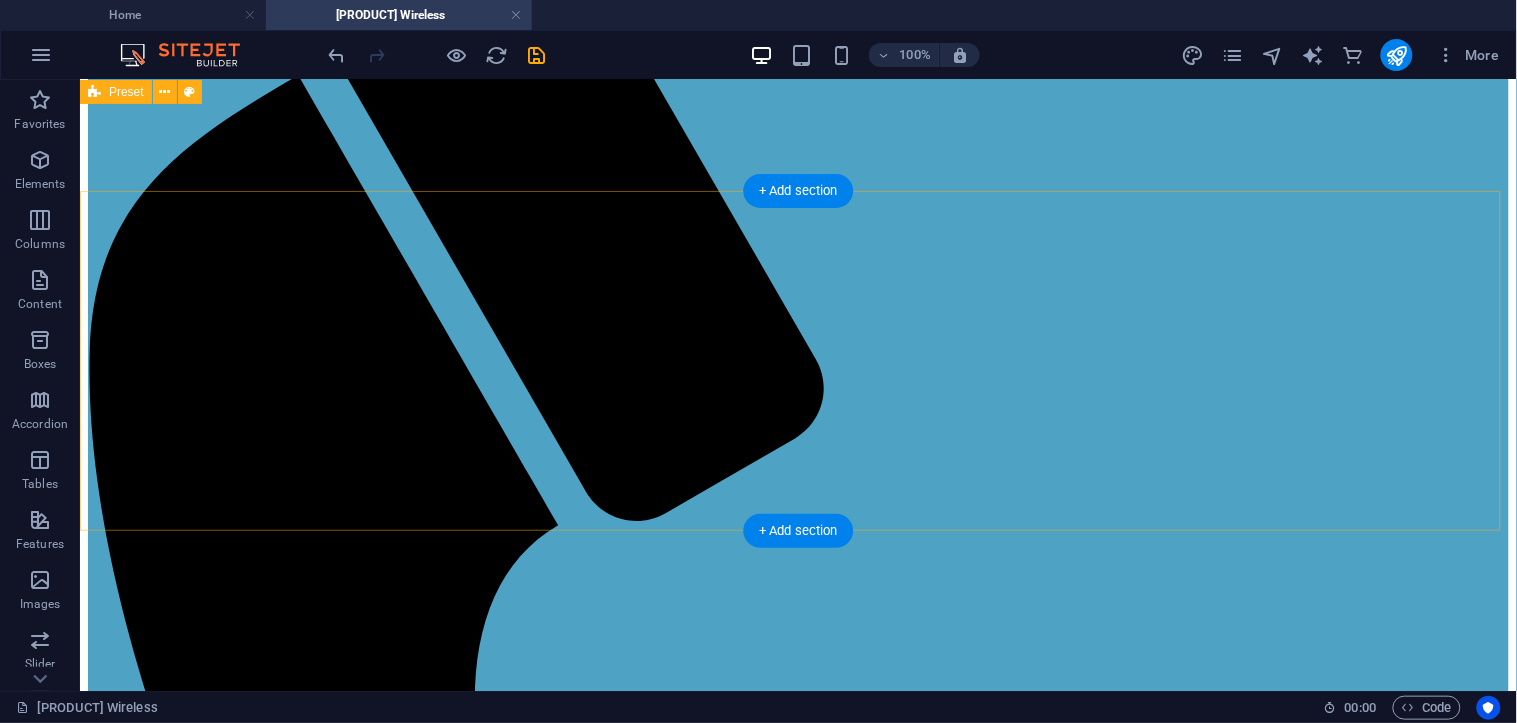 click on "Drop content here or  Add elements  Paste clipboard Q5-26 26 dBi dual-pol integrated antenna 8×8 deg Combo: 1x Gigabit Ethernet port (RJ45), 1x SFP" at bounding box center (797, 2179) 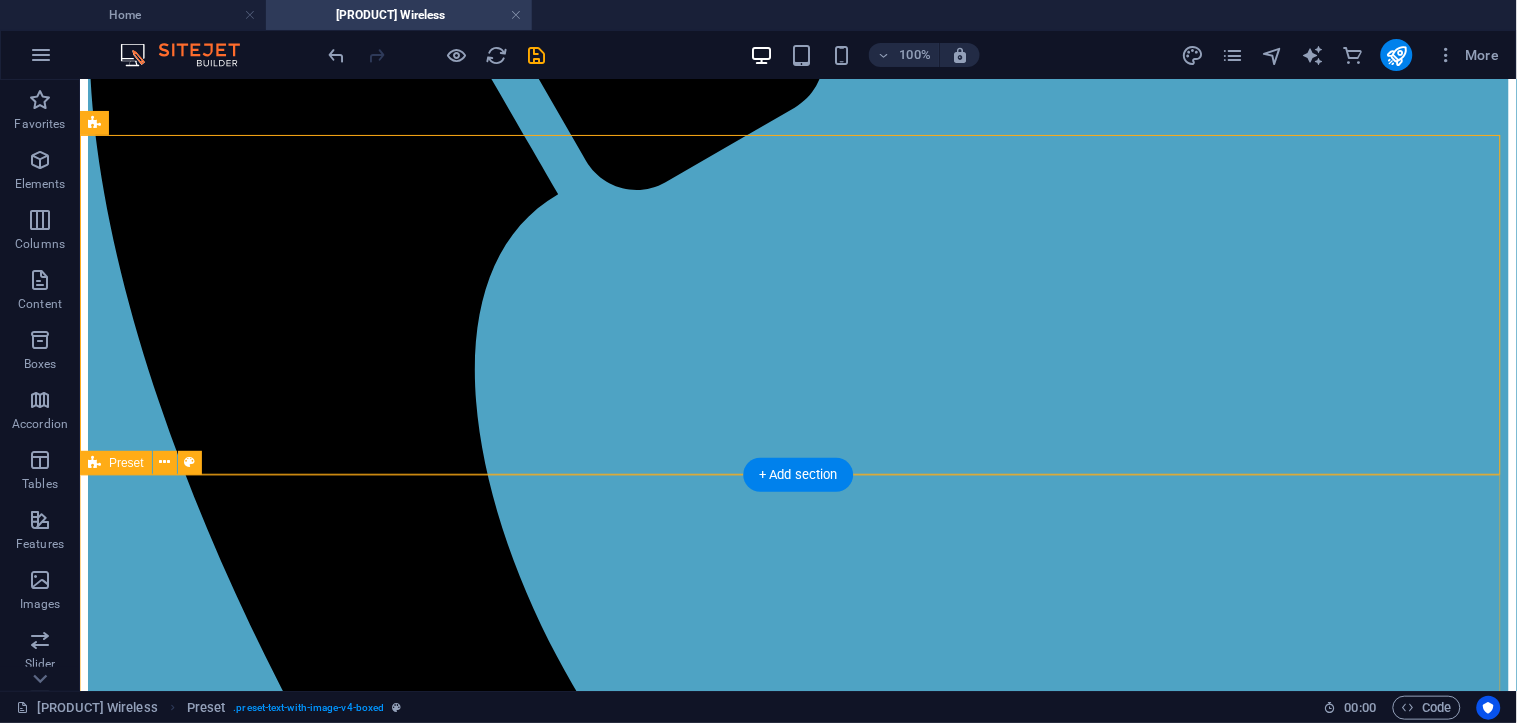 scroll, scrollTop: 697, scrollLeft: 0, axis: vertical 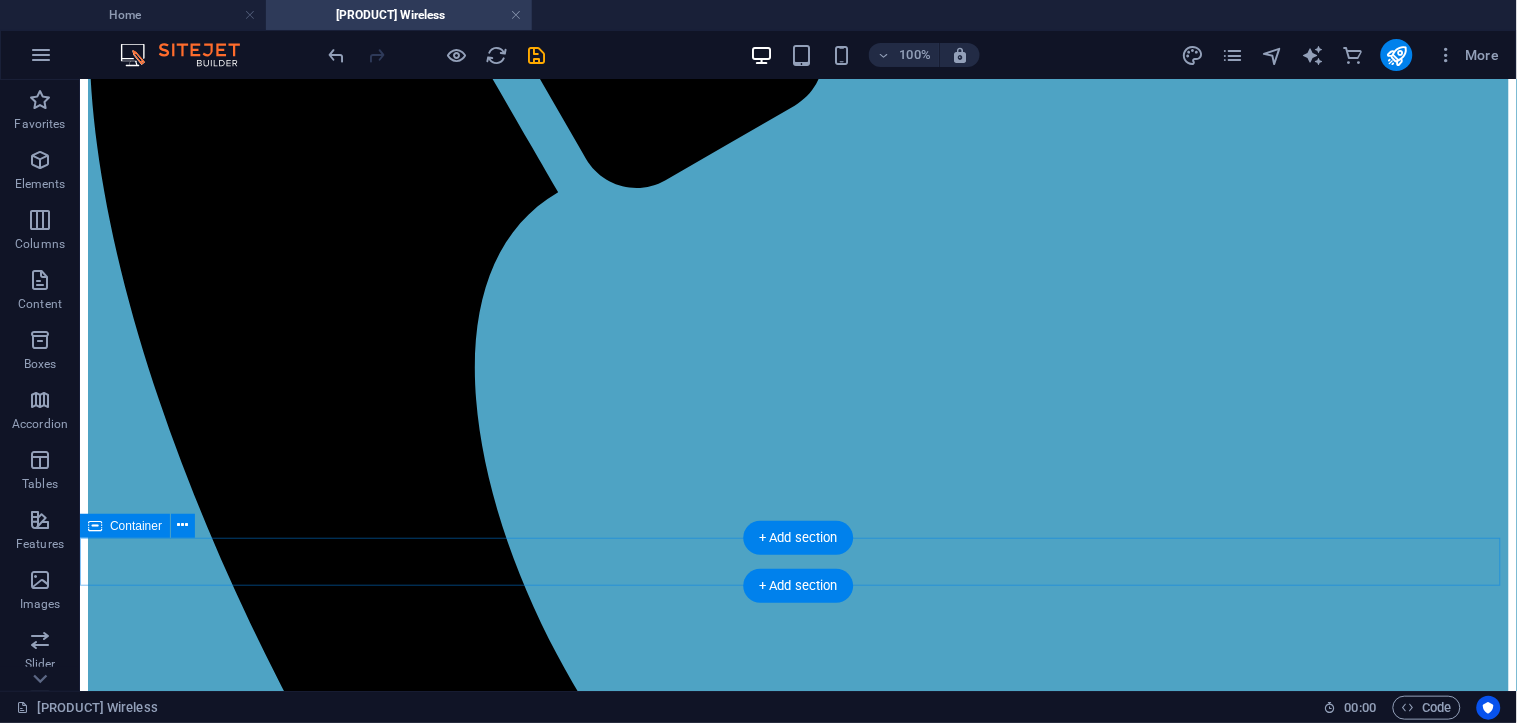 click on "Astra Quanta 5GHz Models" at bounding box center (797, 2351) 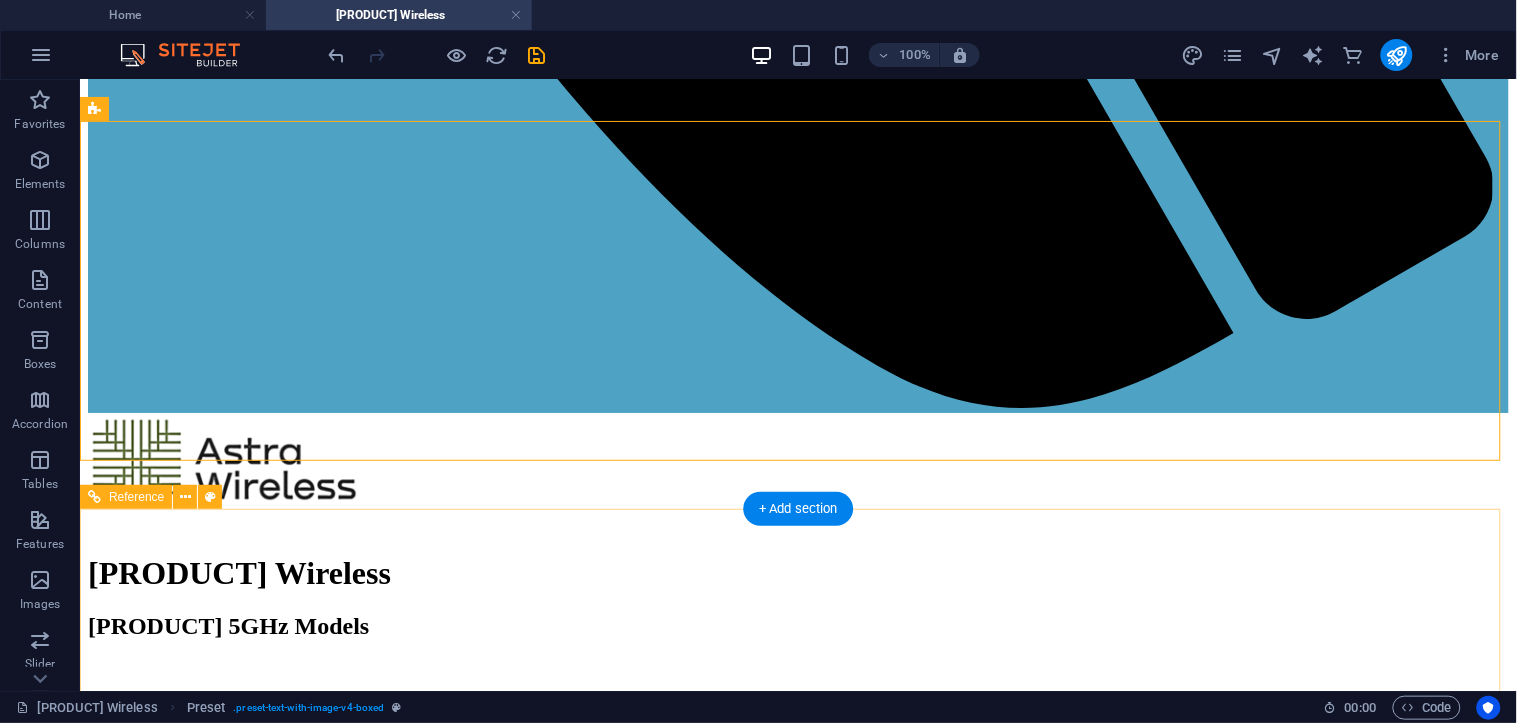 scroll, scrollTop: 1852, scrollLeft: 0, axis: vertical 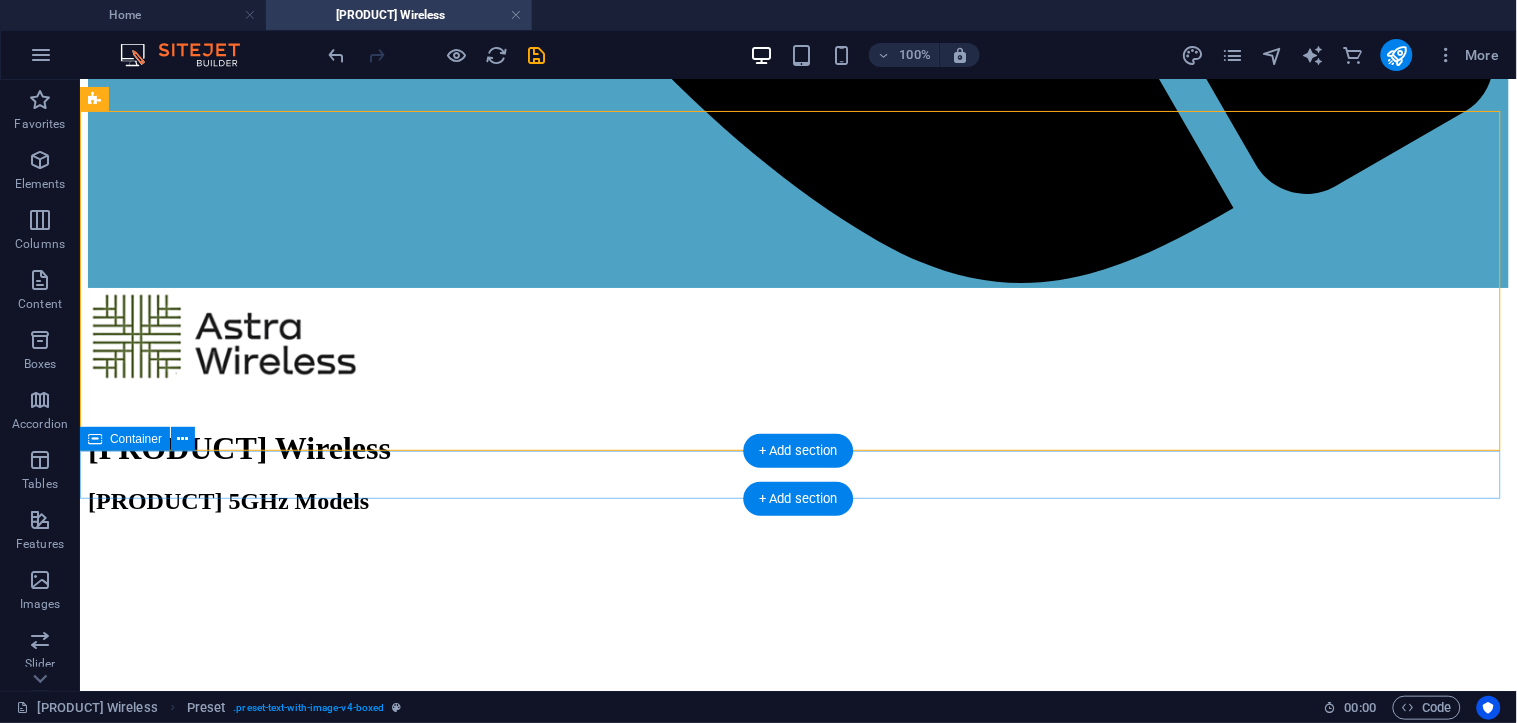 click on "Astra Quanta 5GHz Models" at bounding box center (797, 2208) 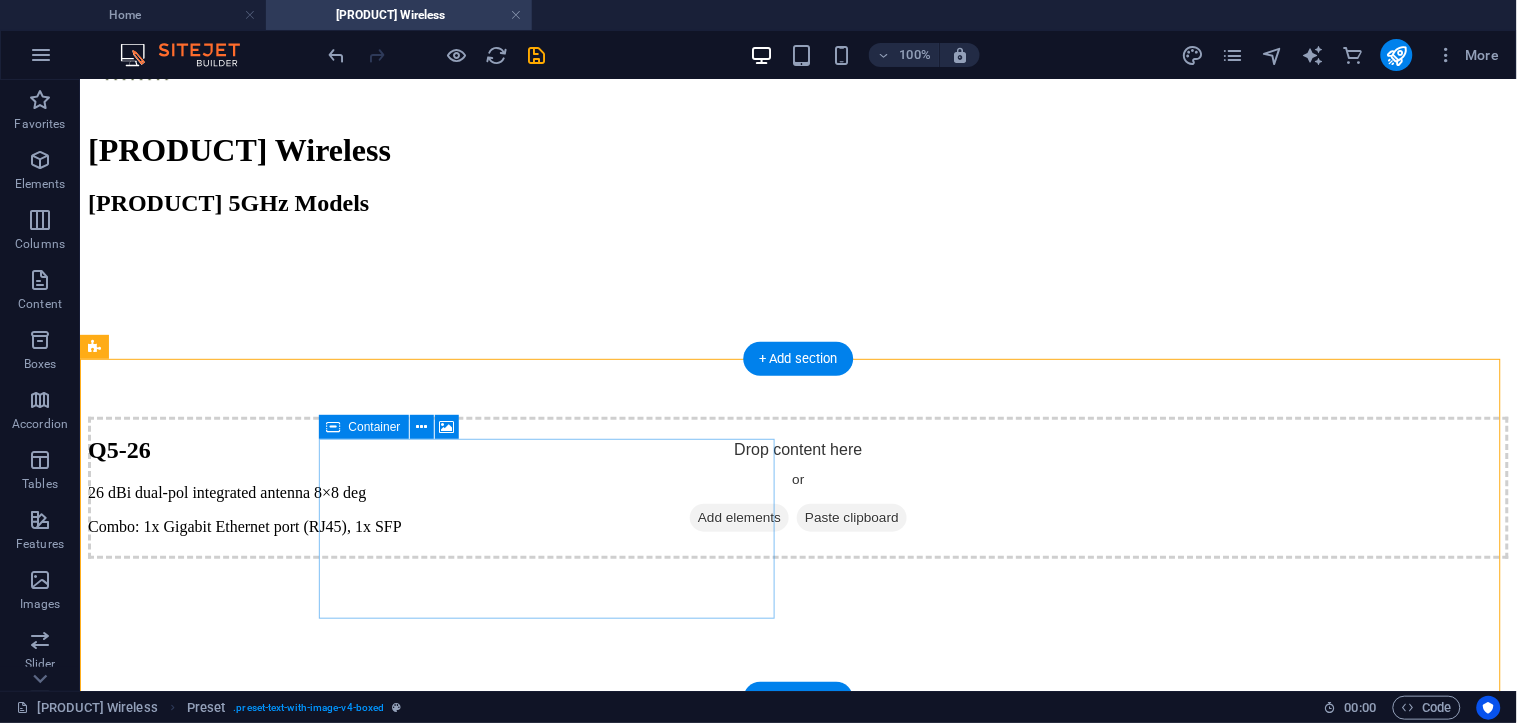 scroll, scrollTop: 1963, scrollLeft: 0, axis: vertical 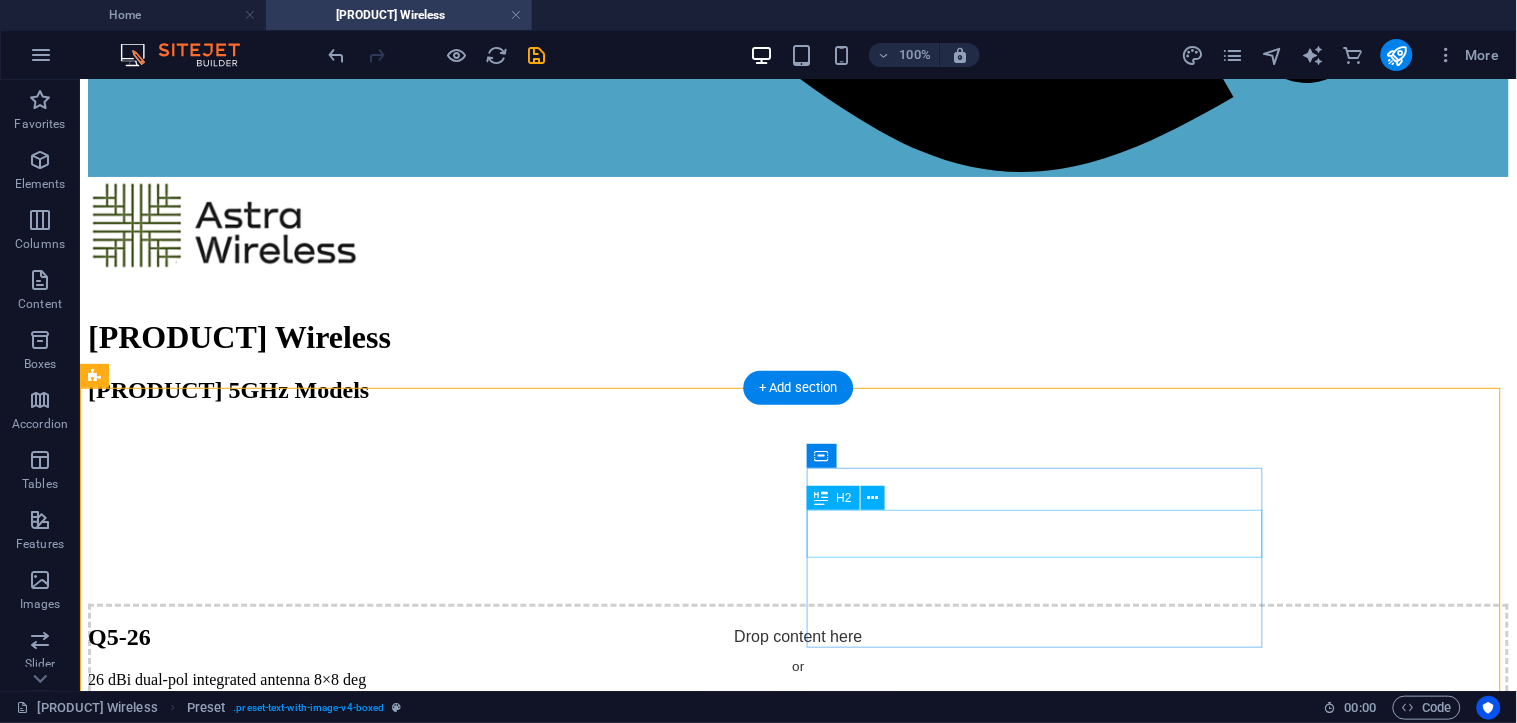 click on "Q5-26" at bounding box center (797, 2343) 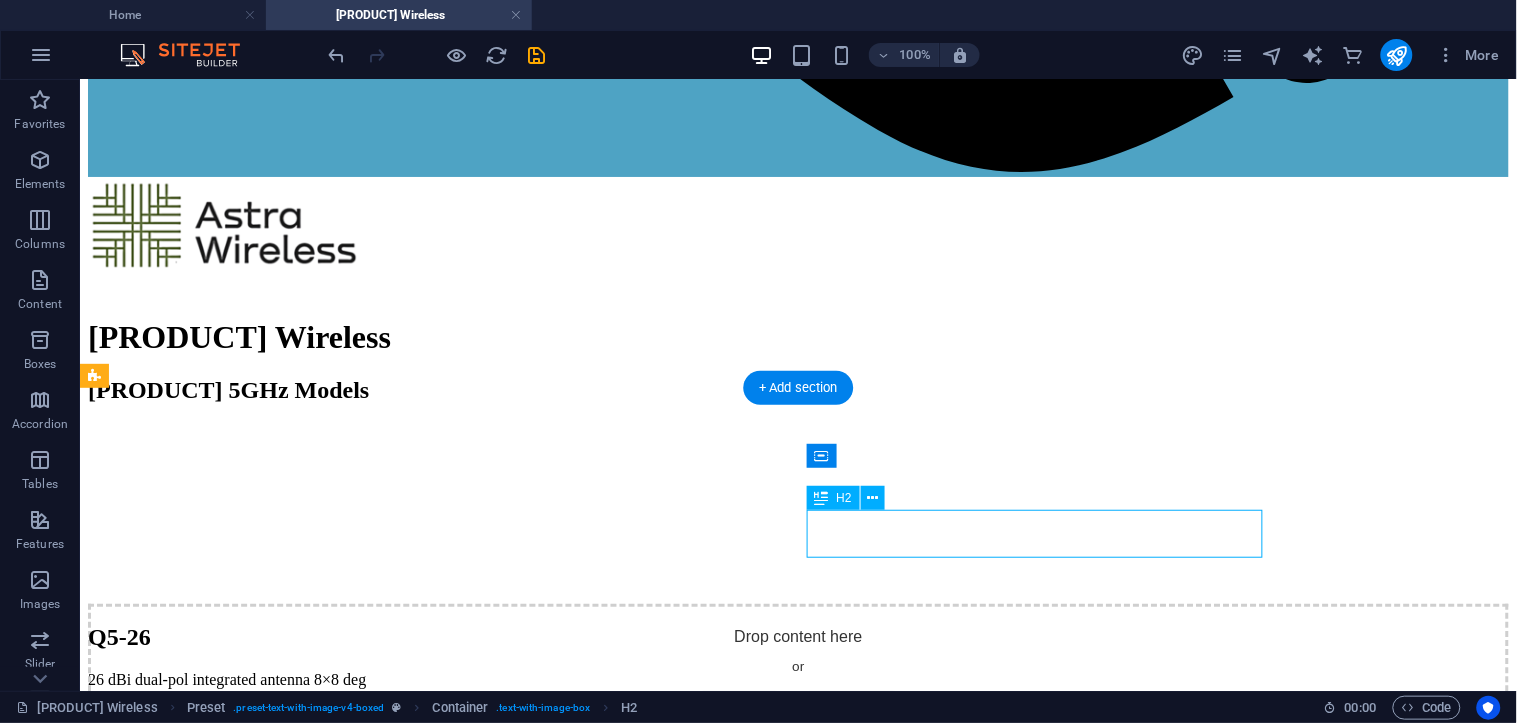 click on "Q5-26" at bounding box center [797, 2343] 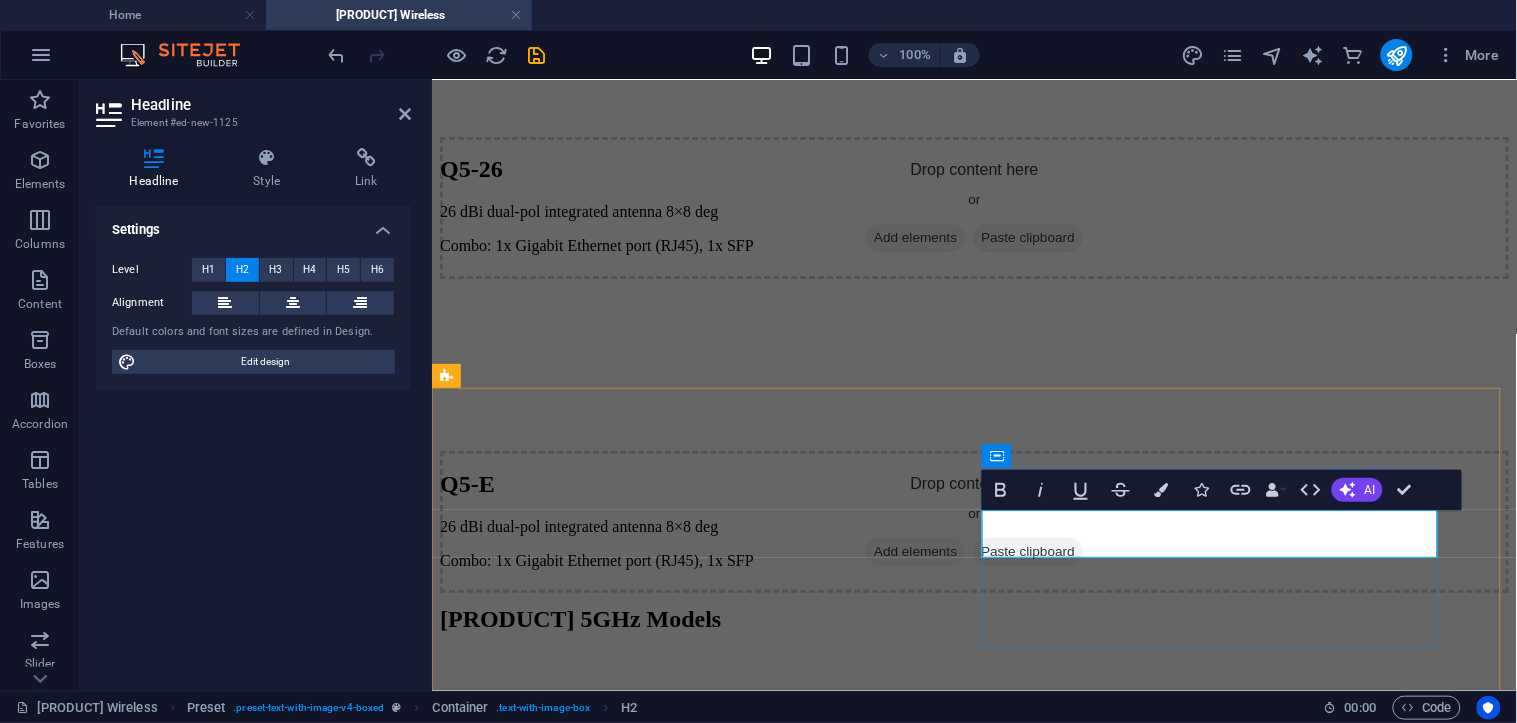 click on "Q5-26" at bounding box center [973, 1876] 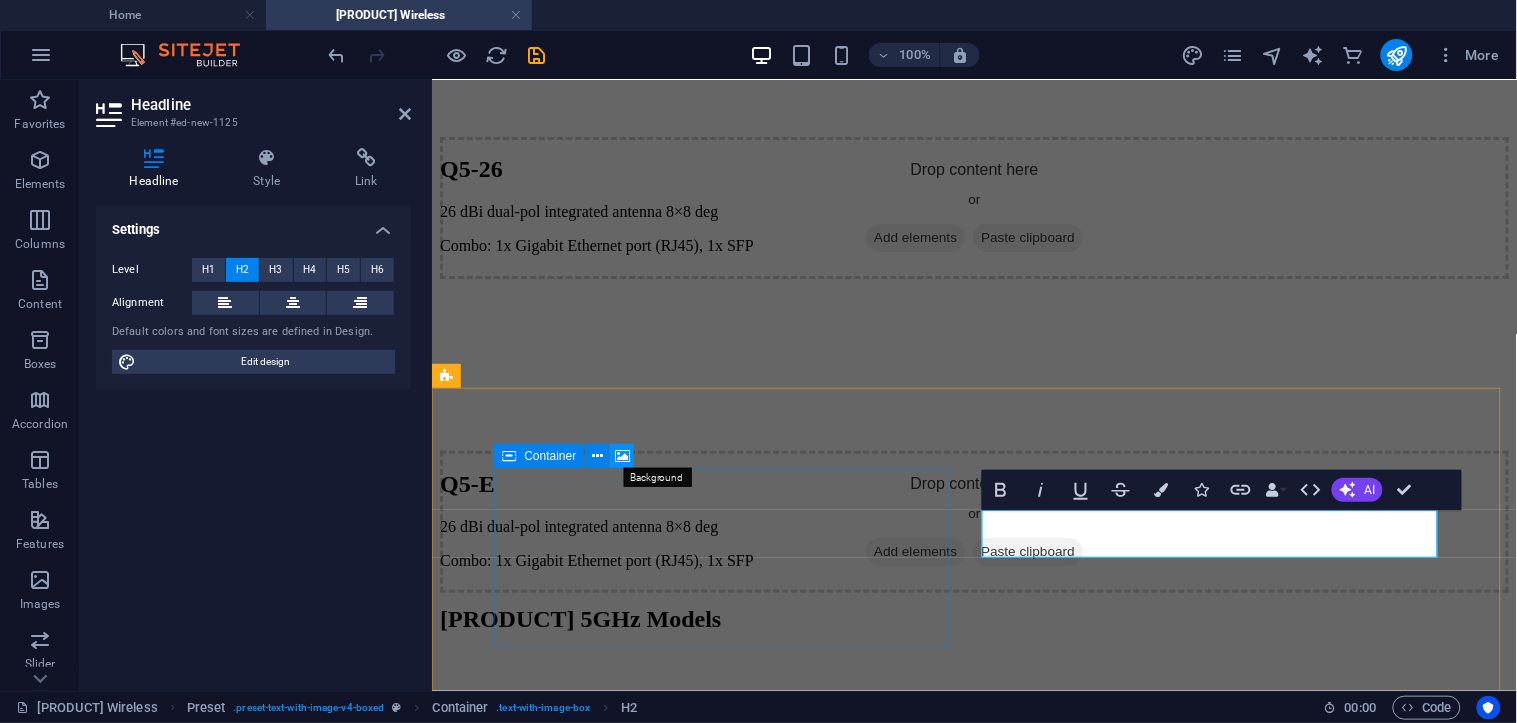 click at bounding box center (622, 456) 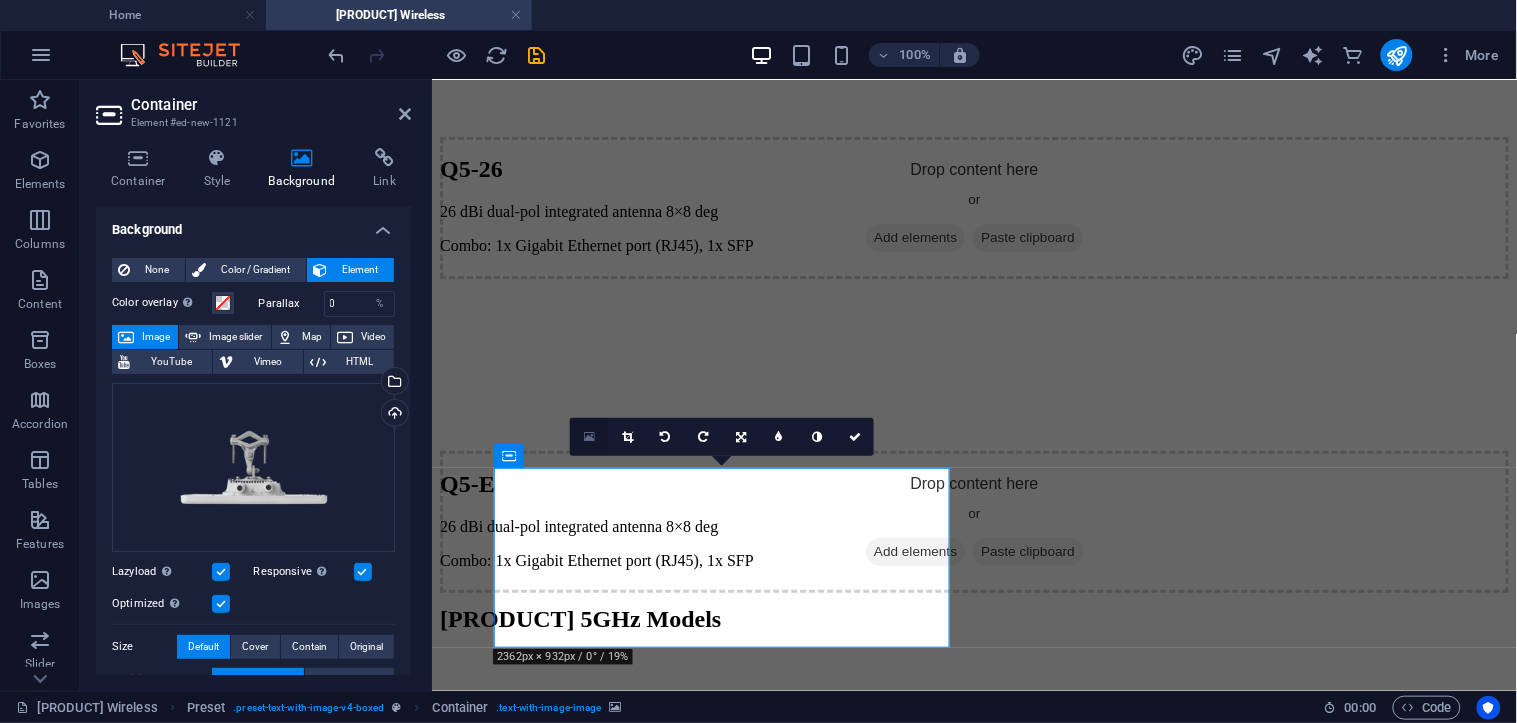 click at bounding box center [589, 437] 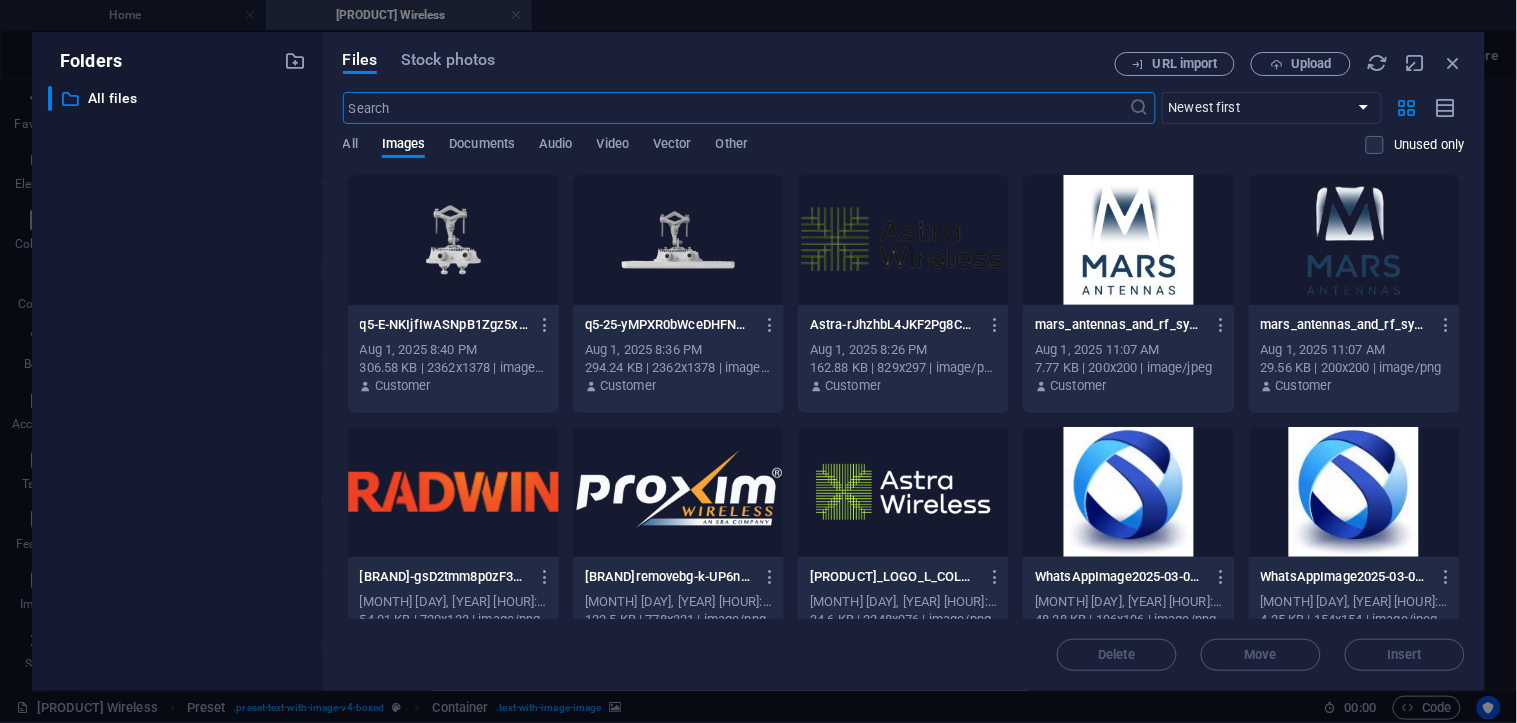 scroll, scrollTop: 1941, scrollLeft: 0, axis: vertical 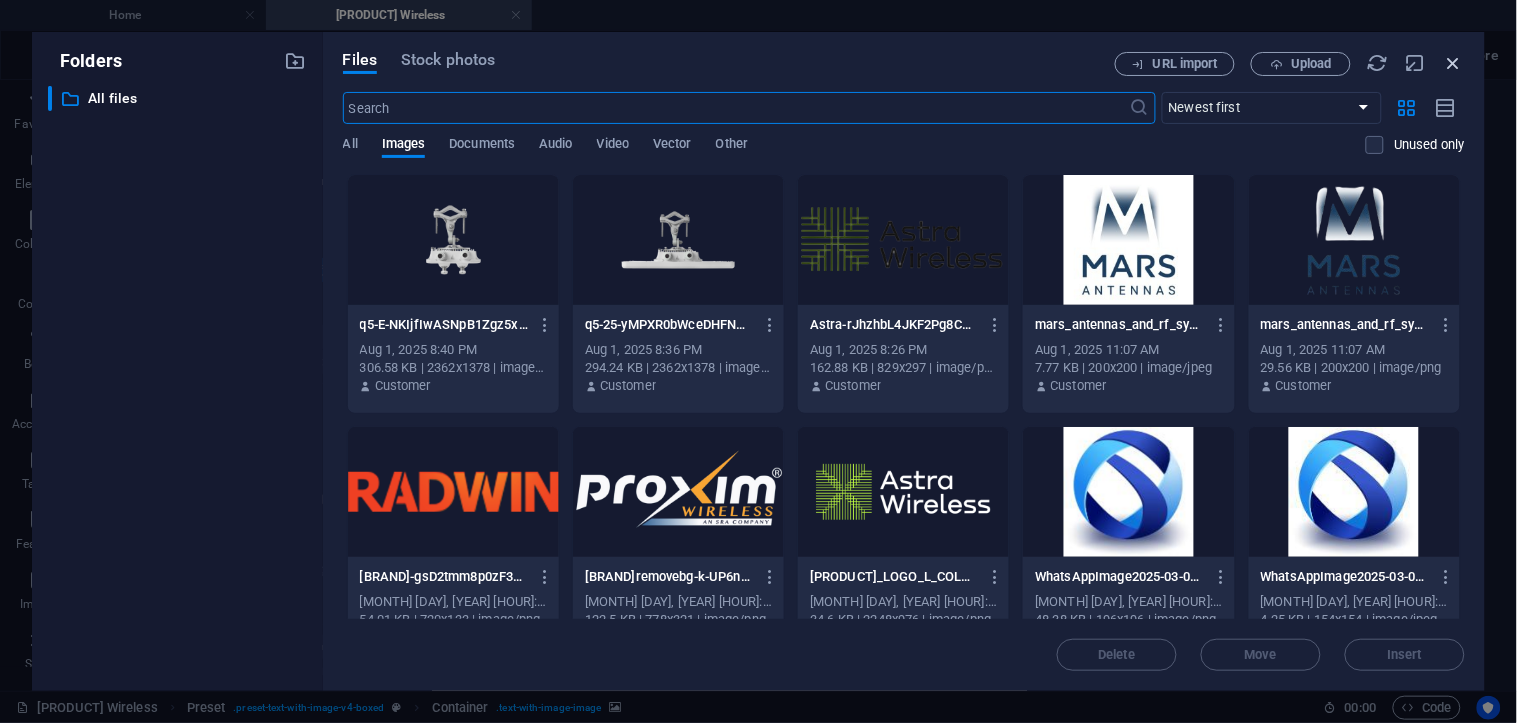 click at bounding box center (1454, 63) 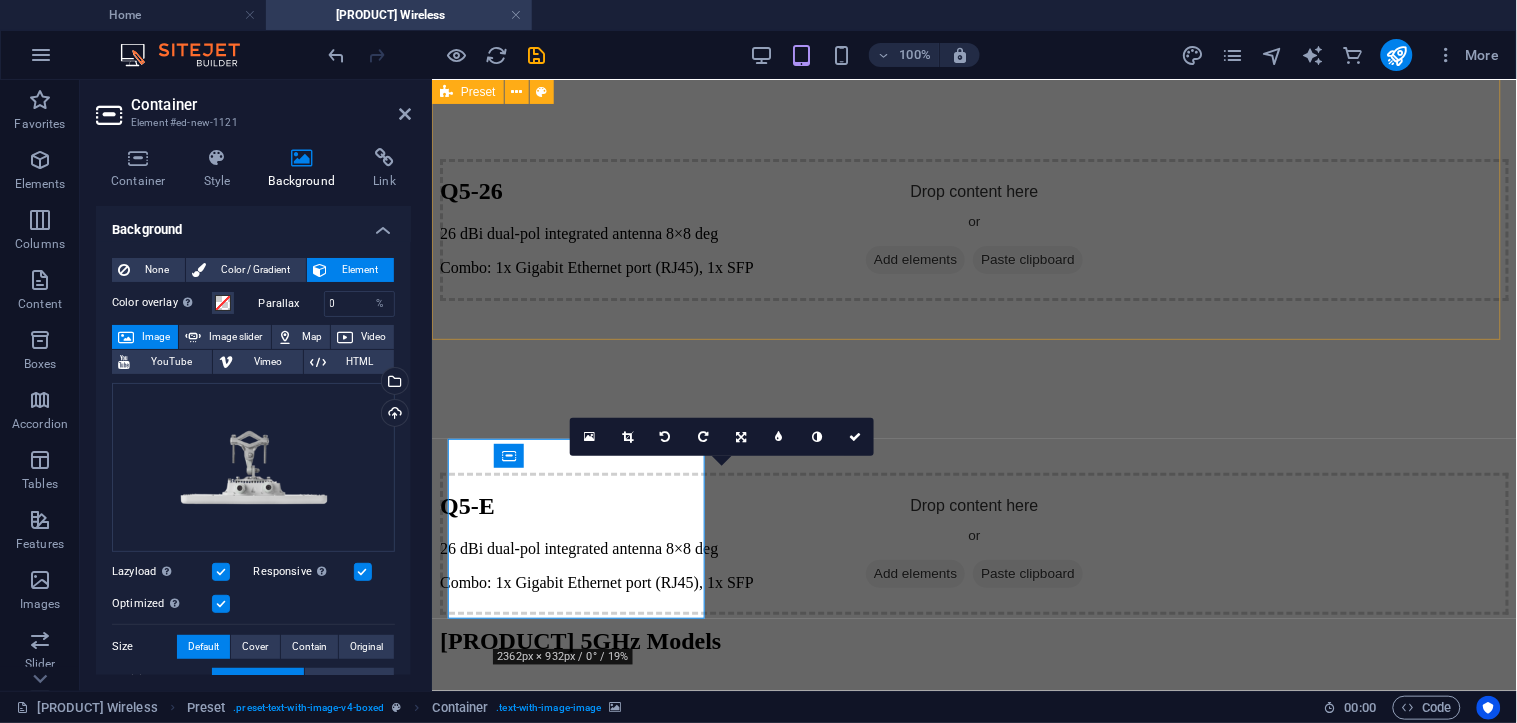 scroll, scrollTop: 1963, scrollLeft: 0, axis: vertical 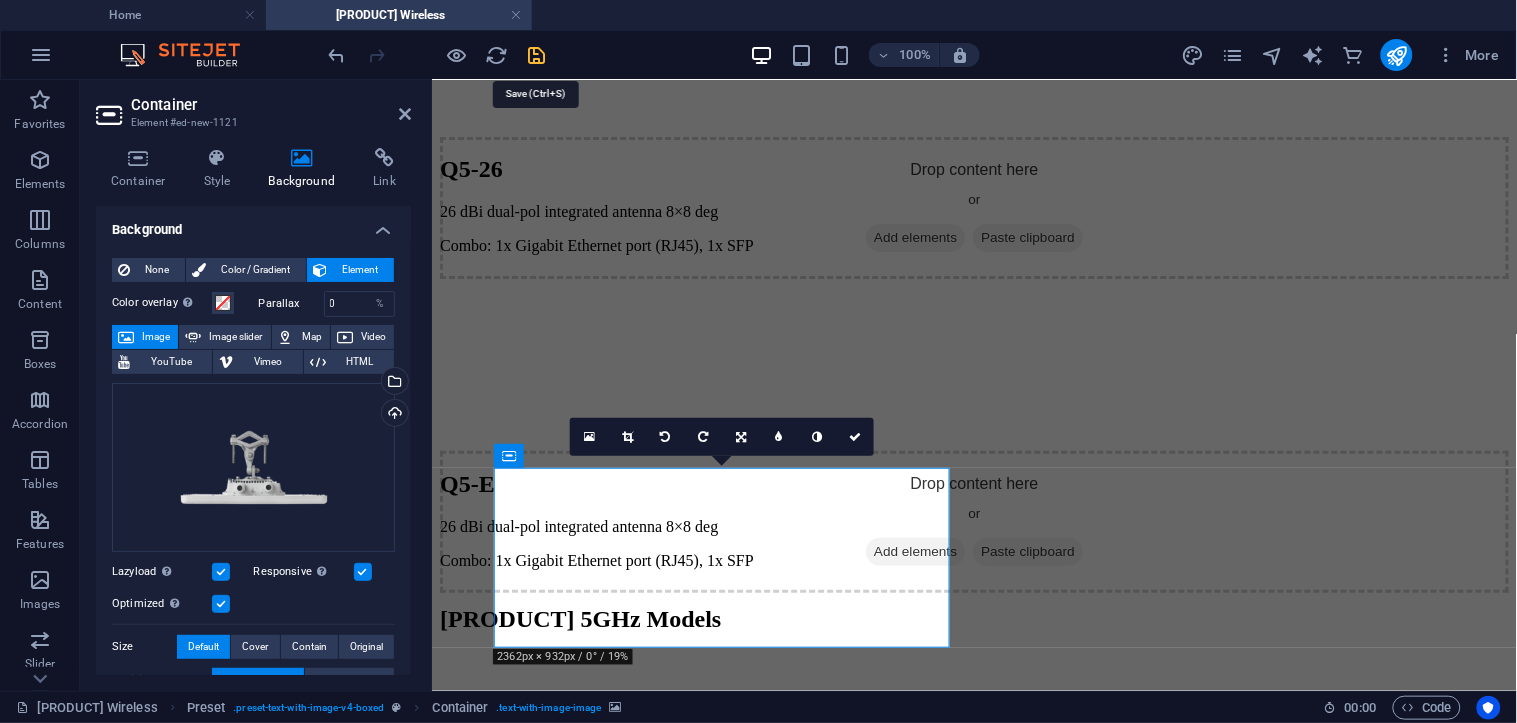 click at bounding box center [537, 55] 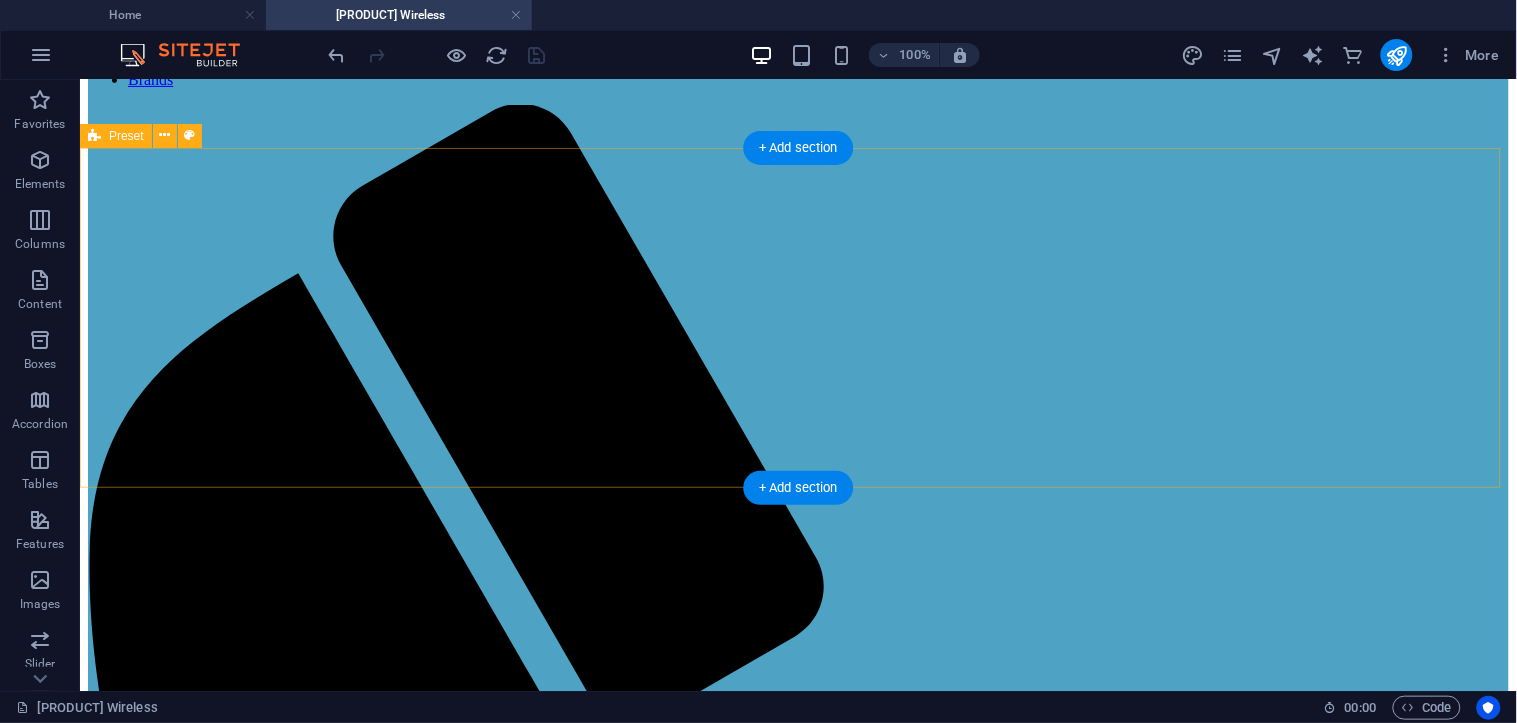scroll, scrollTop: 0, scrollLeft: 0, axis: both 